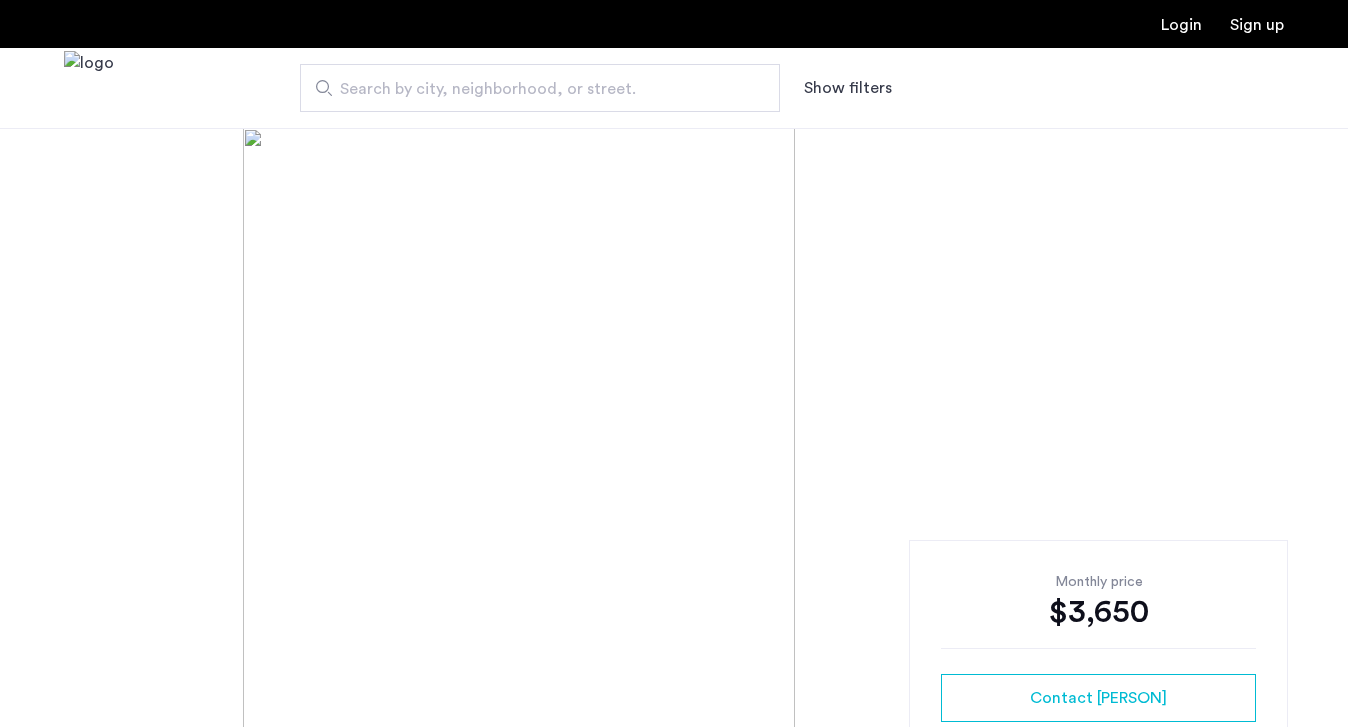 scroll, scrollTop: 0, scrollLeft: 0, axis: both 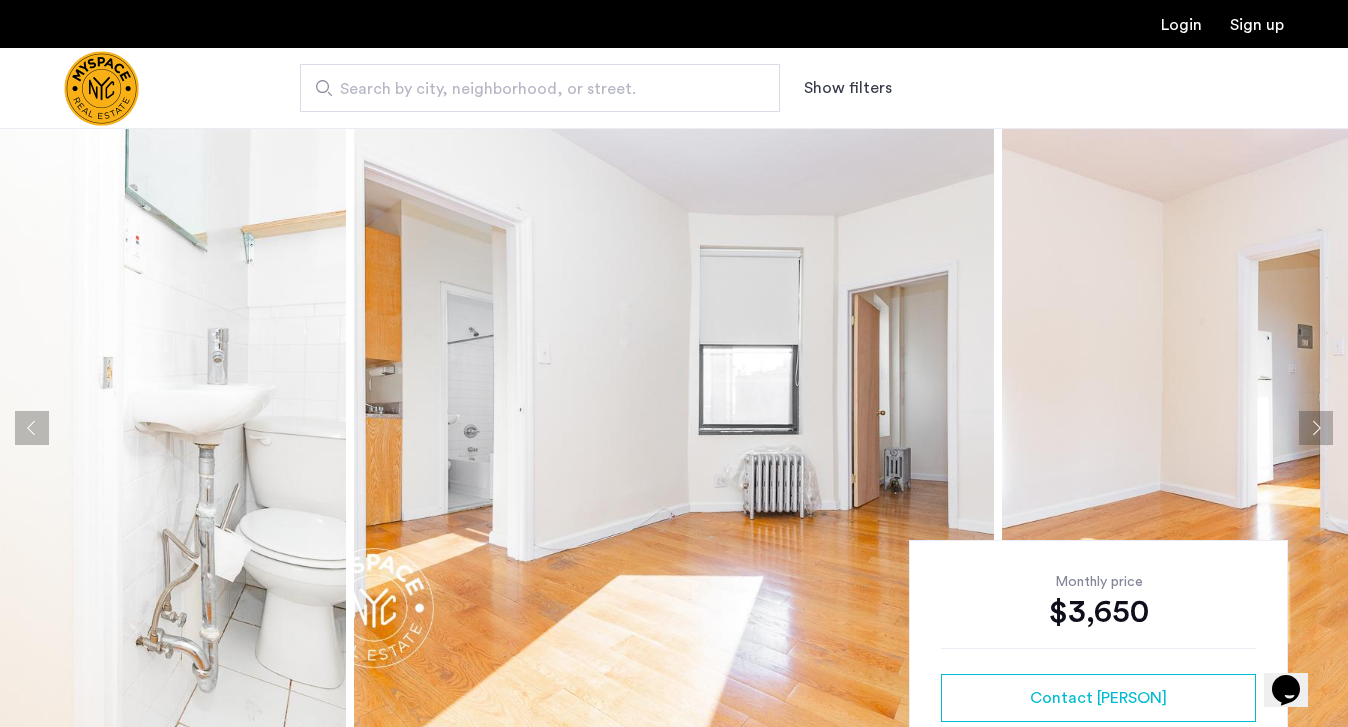 click 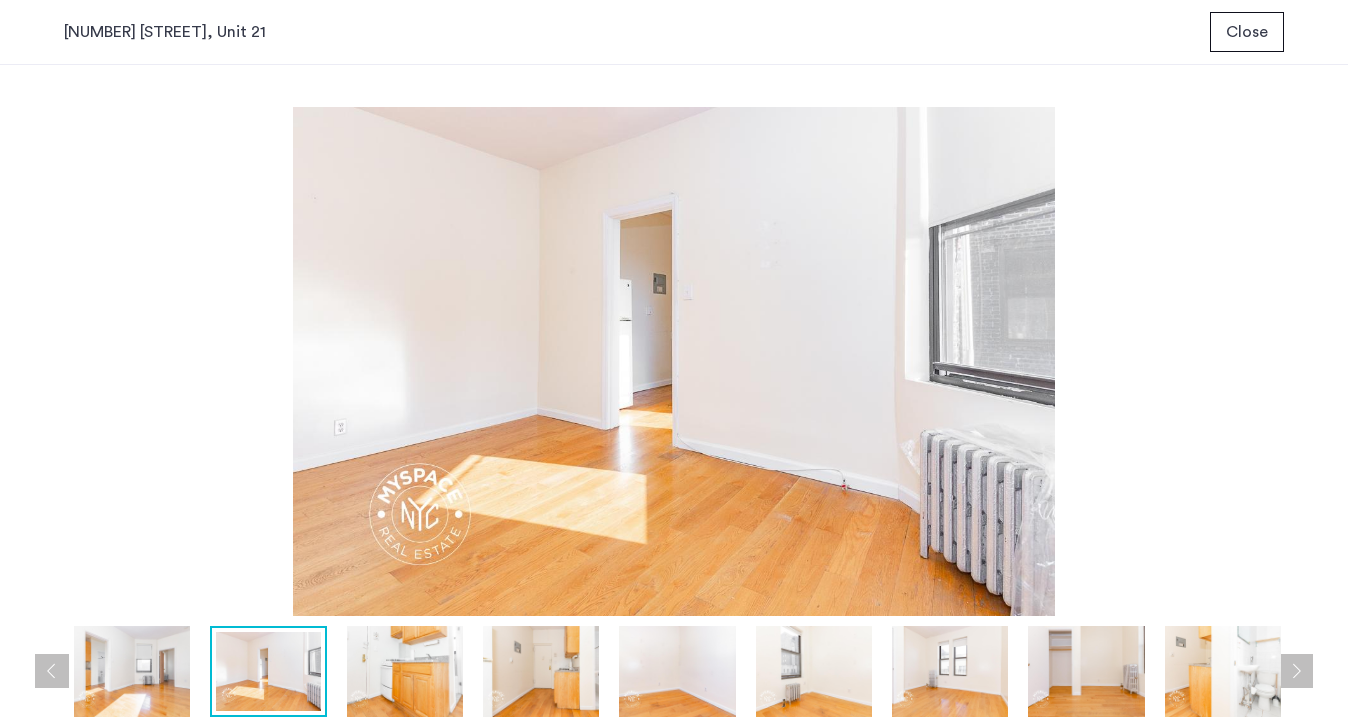 click at bounding box center (1296, 671) 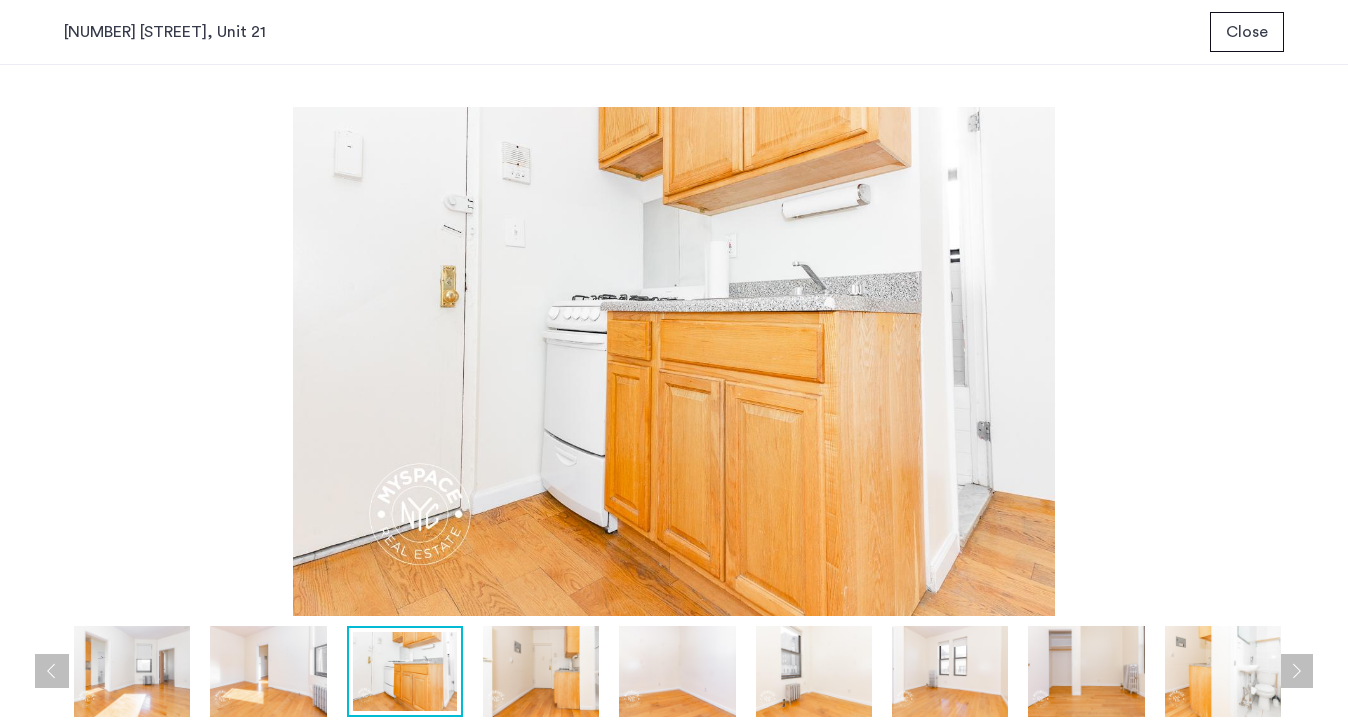 click at bounding box center [1296, 671] 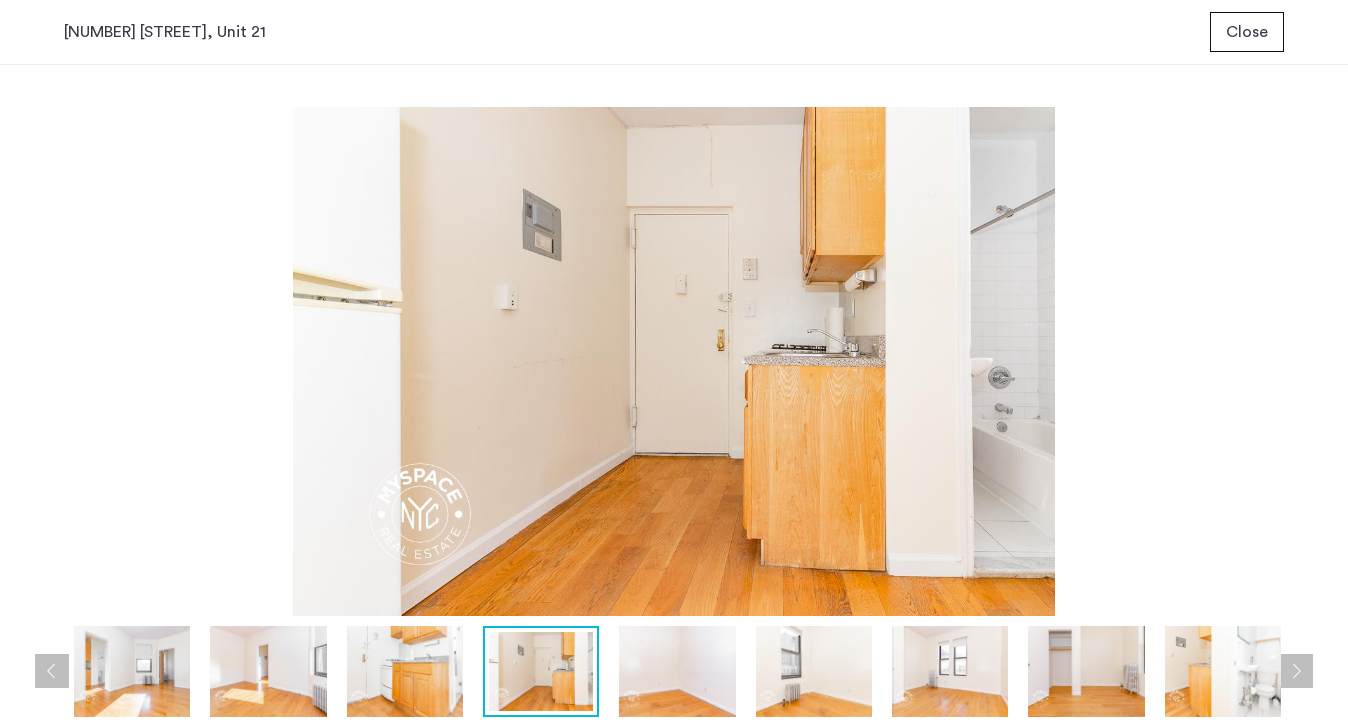 click at bounding box center (1296, 671) 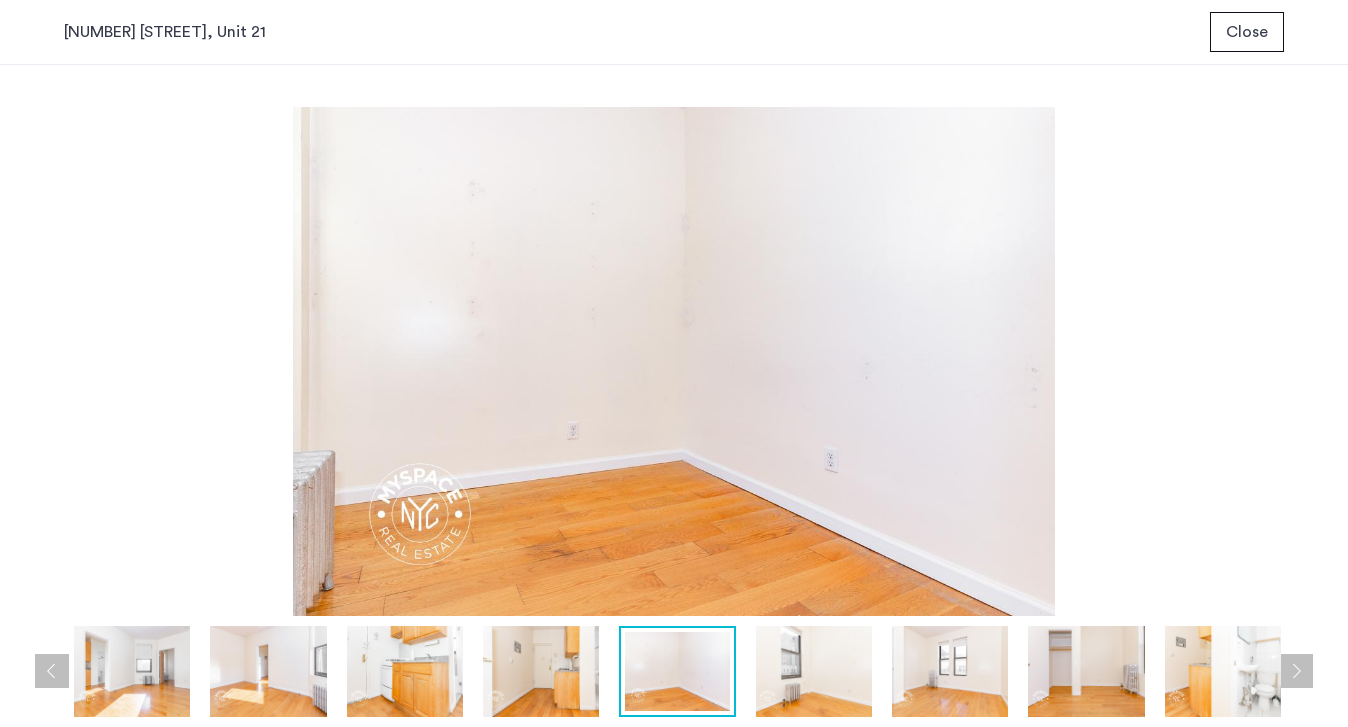 click at bounding box center (1296, 671) 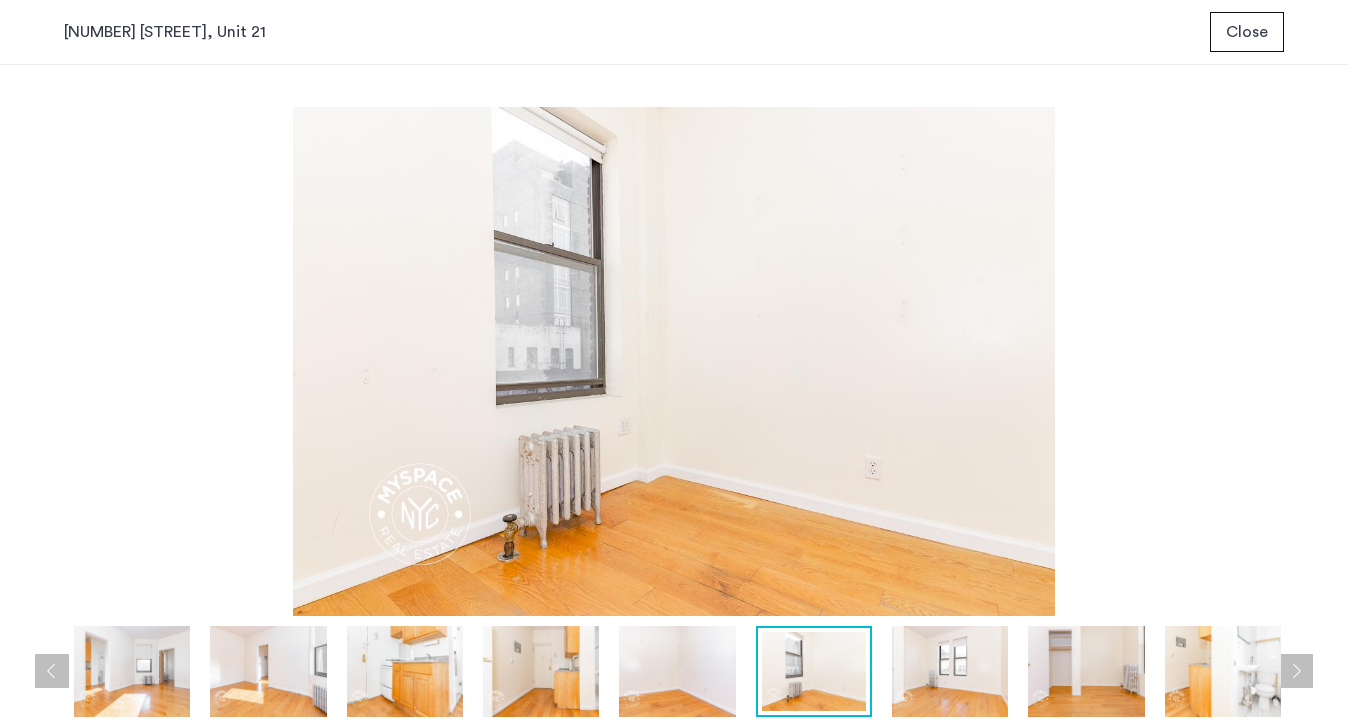 click at bounding box center [1296, 671] 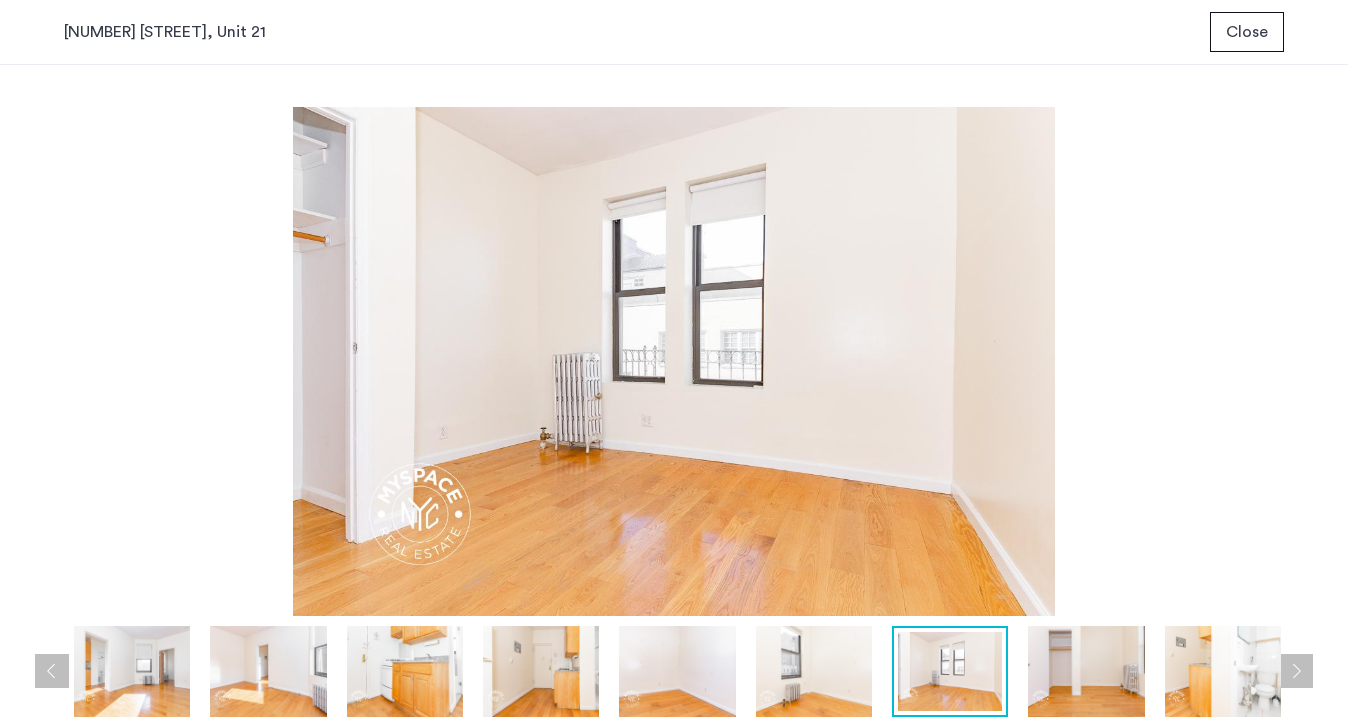 click at bounding box center [1296, 671] 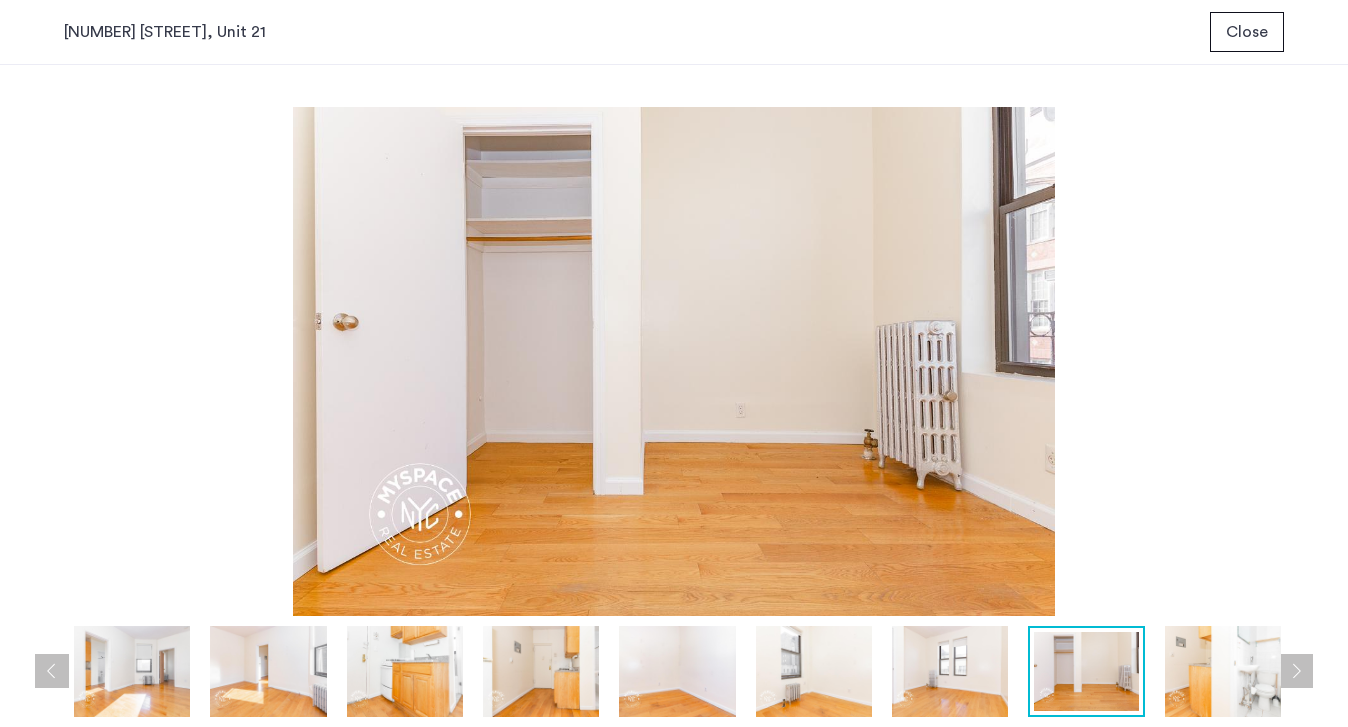 click at bounding box center [1296, 671] 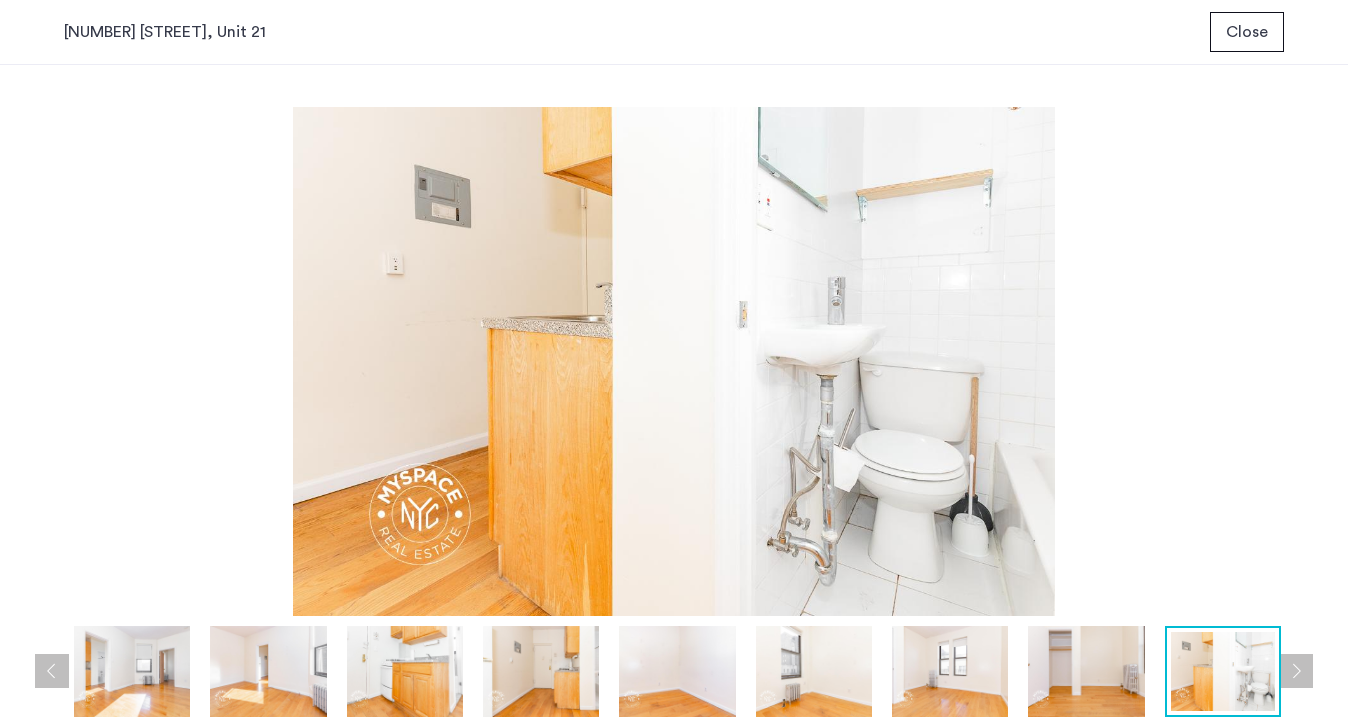 click at bounding box center [1296, 671] 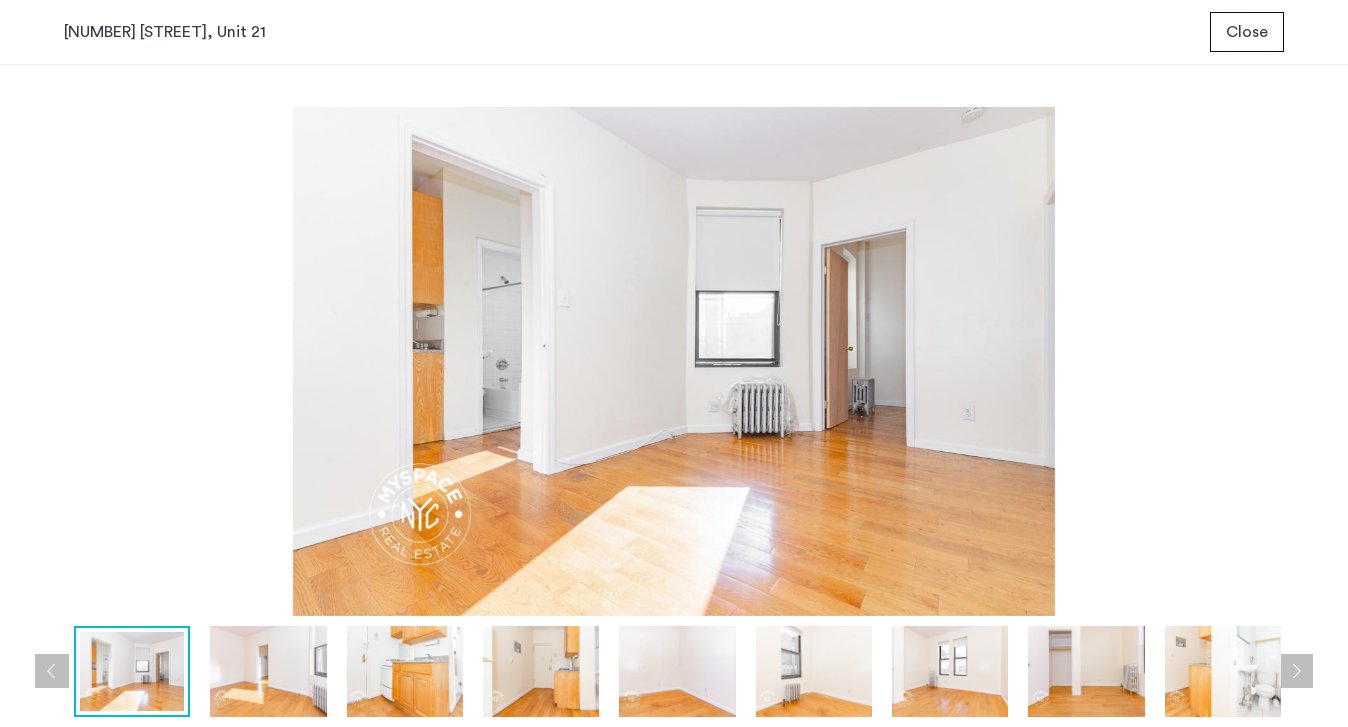 click at bounding box center (1296, 671) 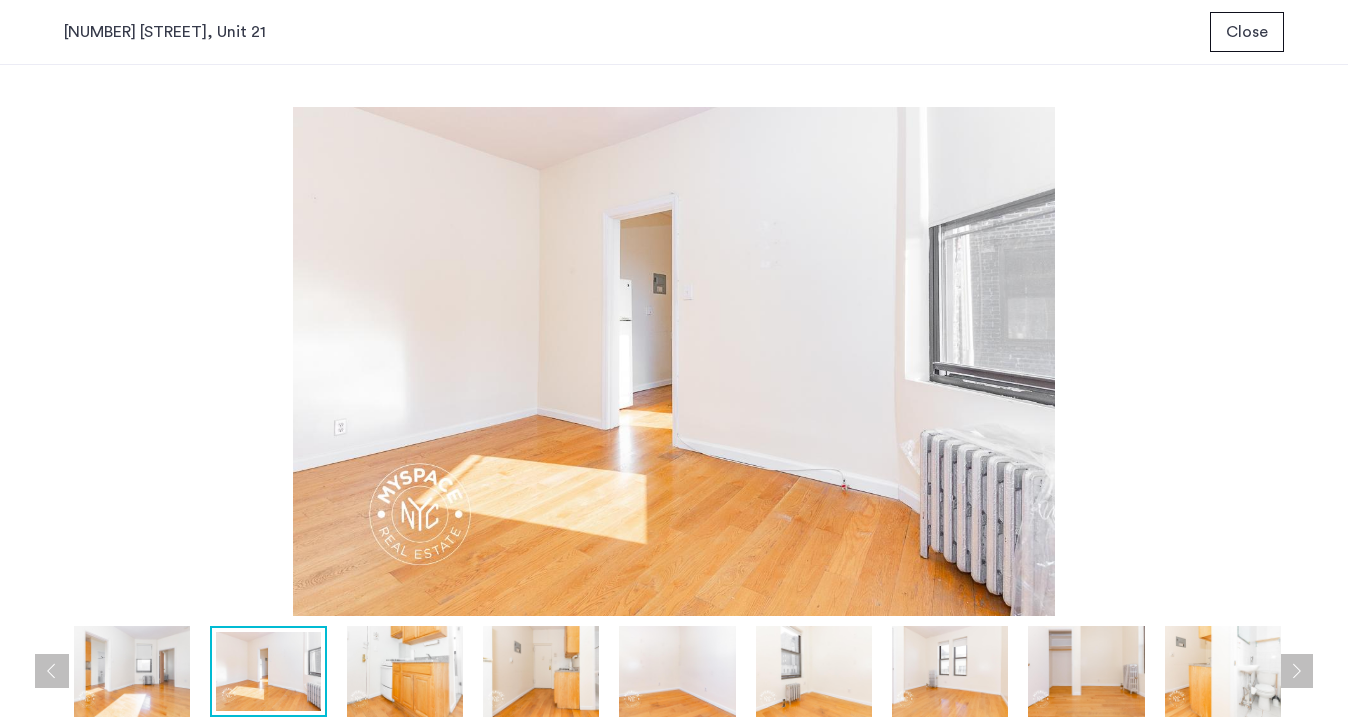 click at bounding box center (1296, 671) 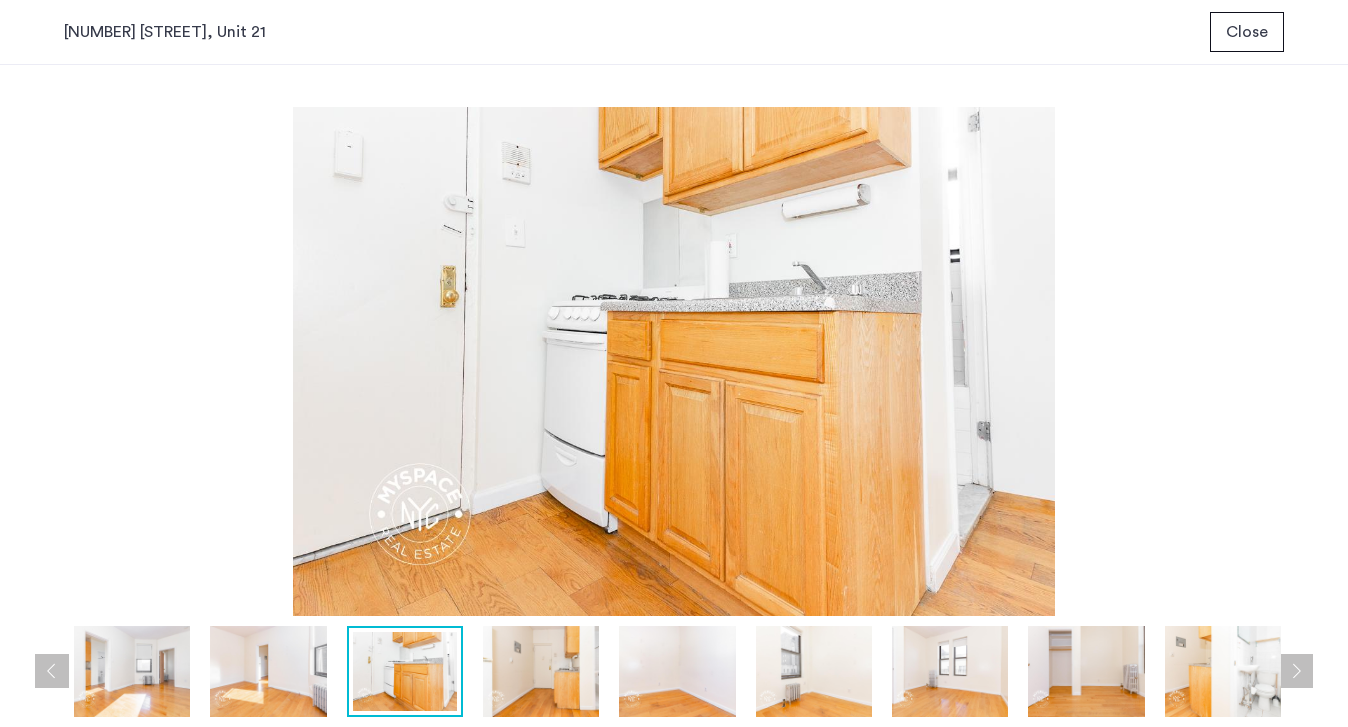 click at bounding box center [1296, 671] 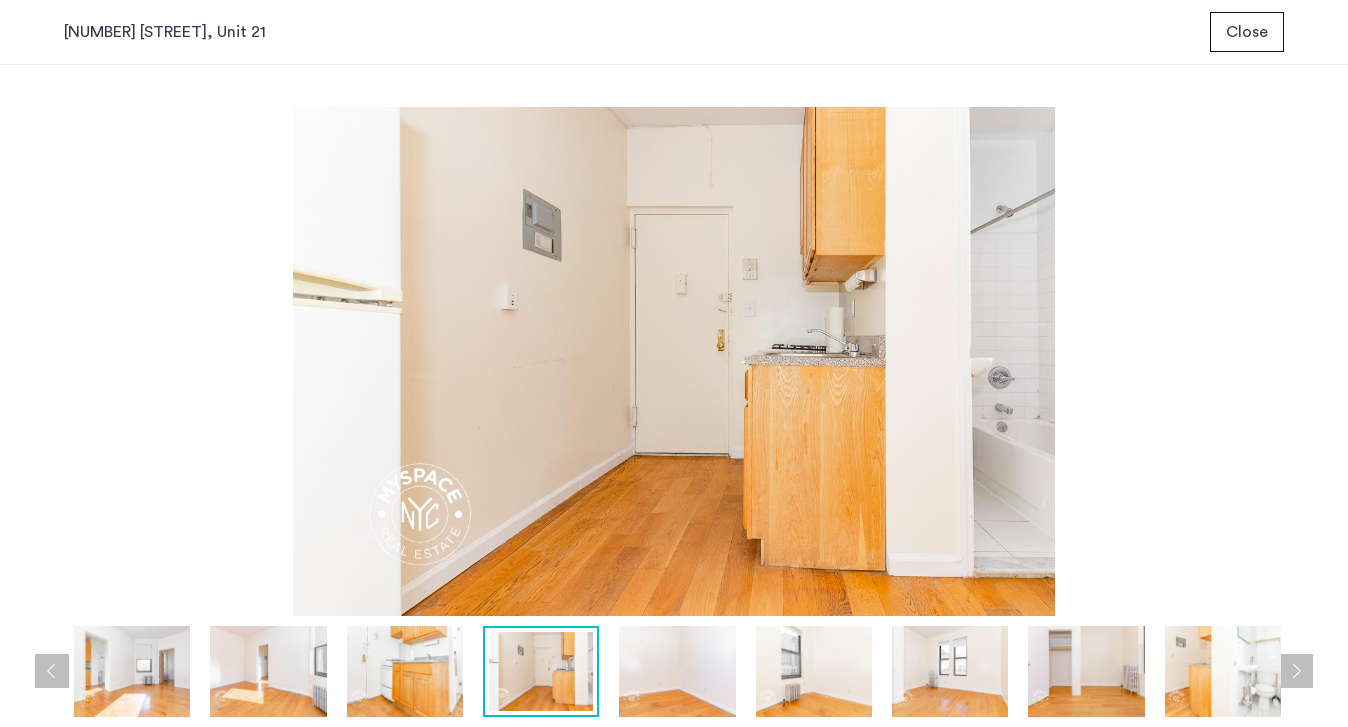 click at bounding box center [1296, 671] 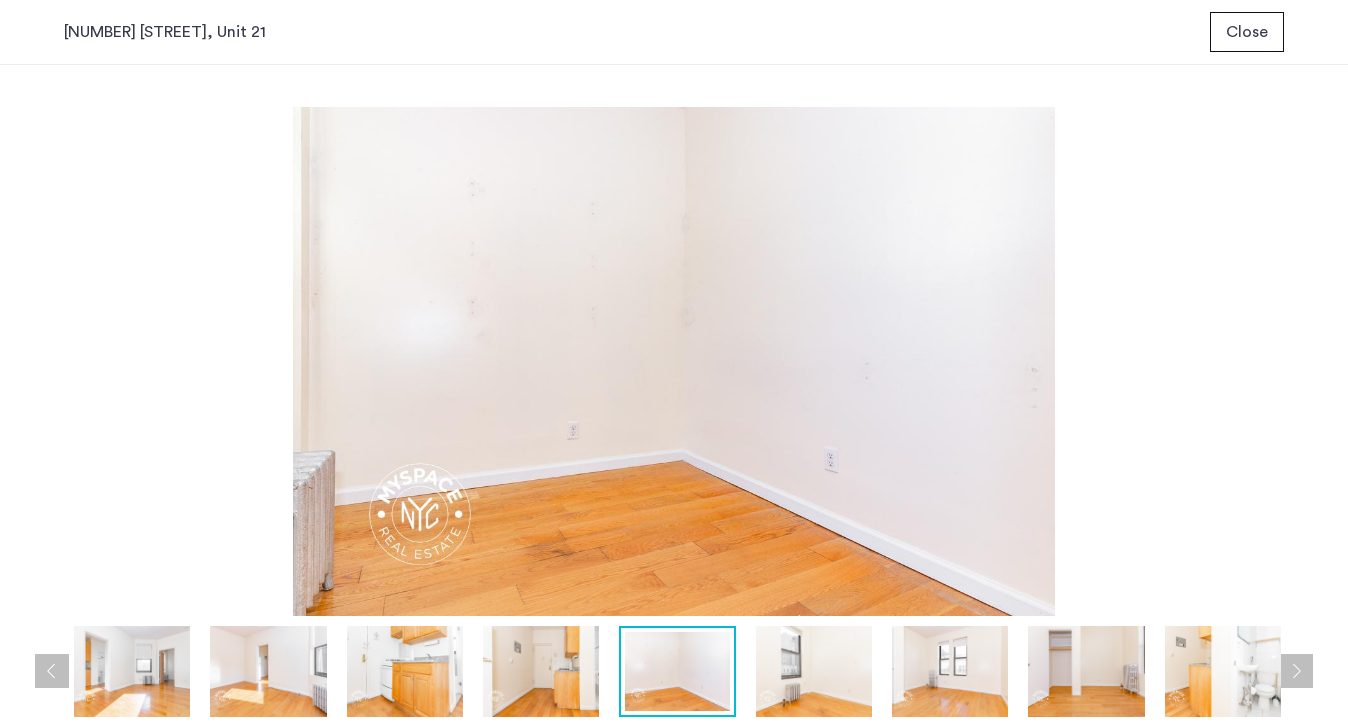 click at bounding box center [1296, 671] 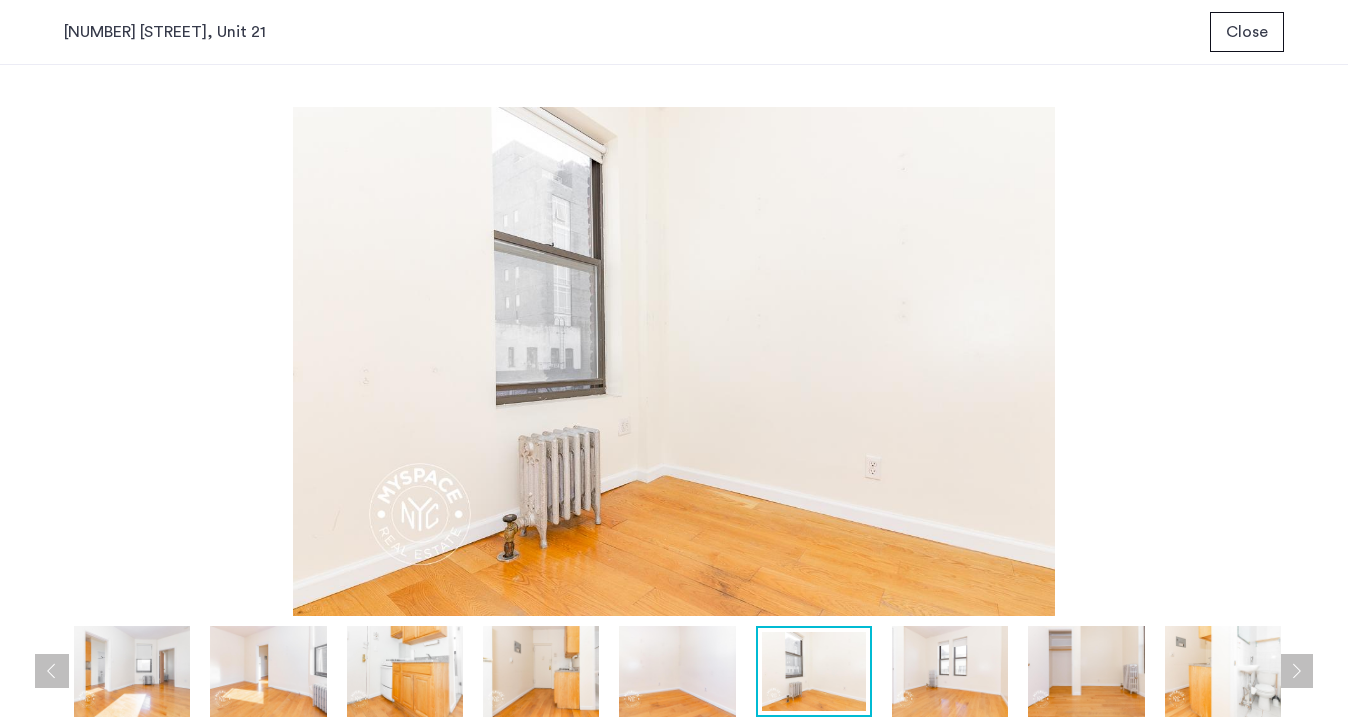 click at bounding box center [1296, 671] 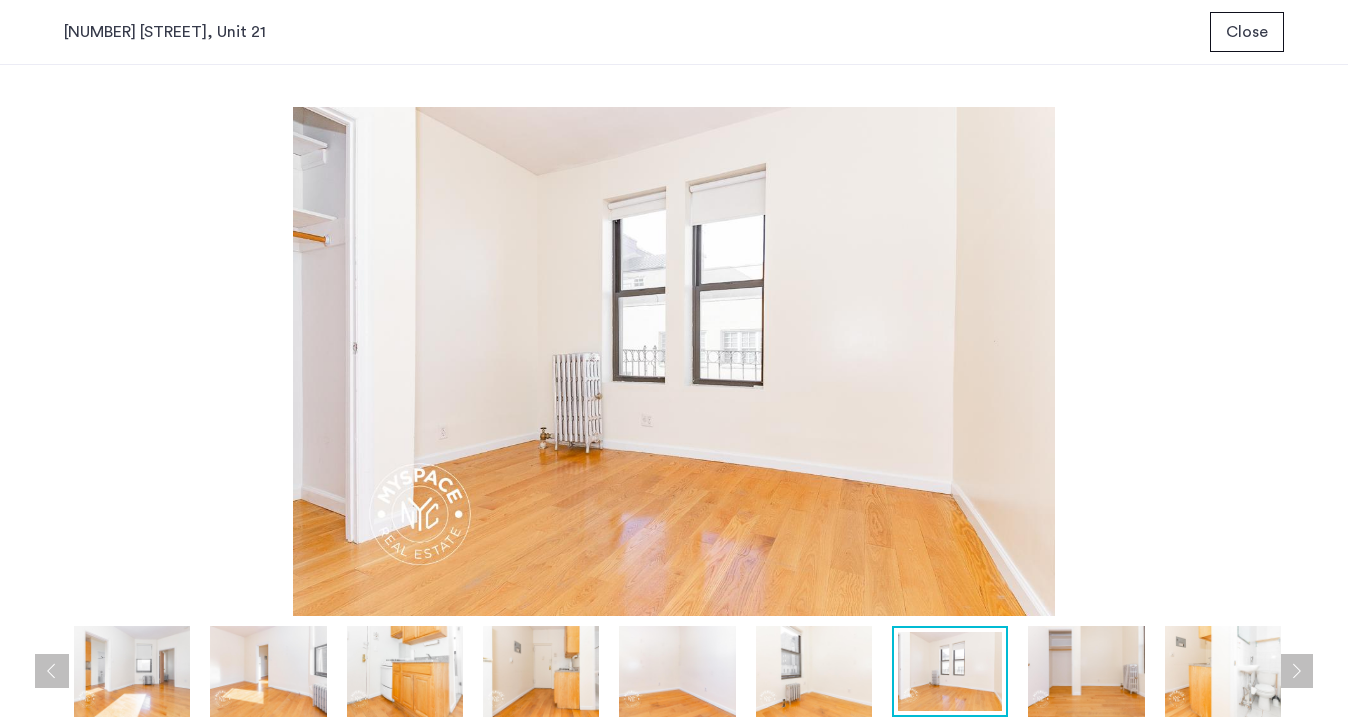 click at bounding box center [1296, 671] 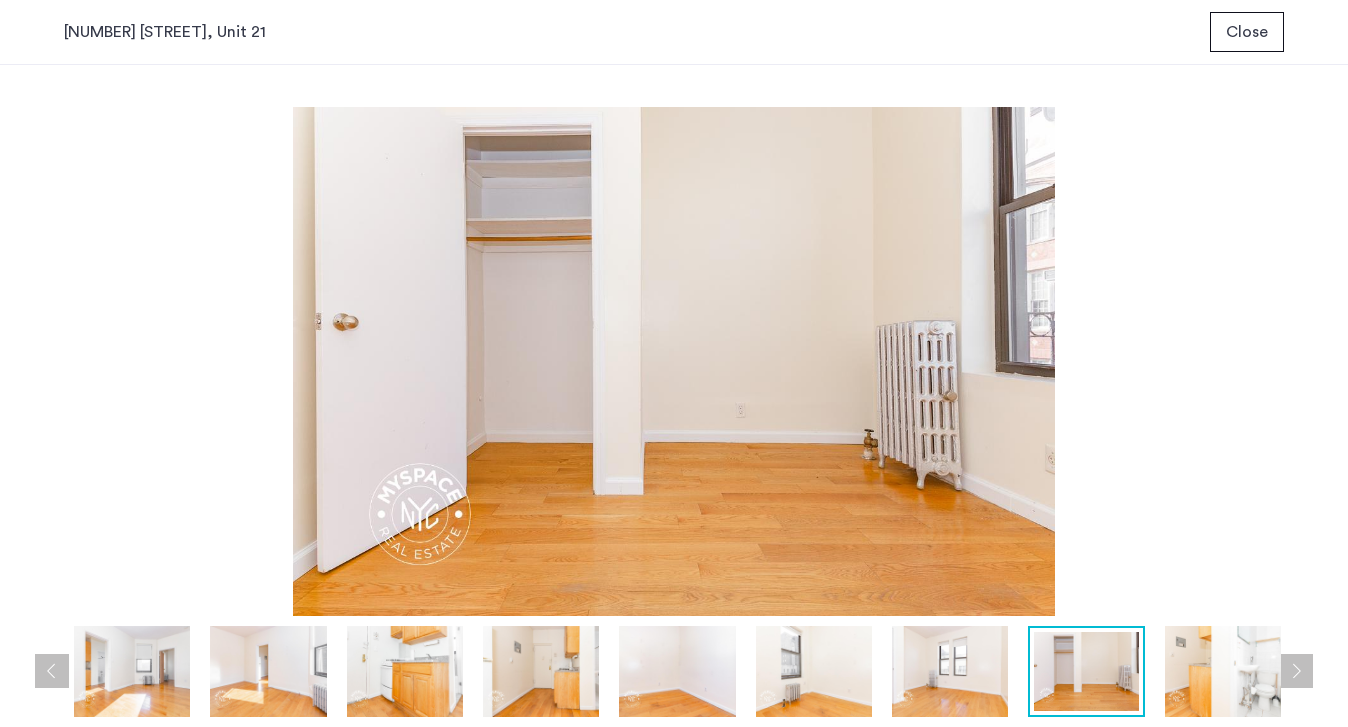 click at bounding box center [1296, 671] 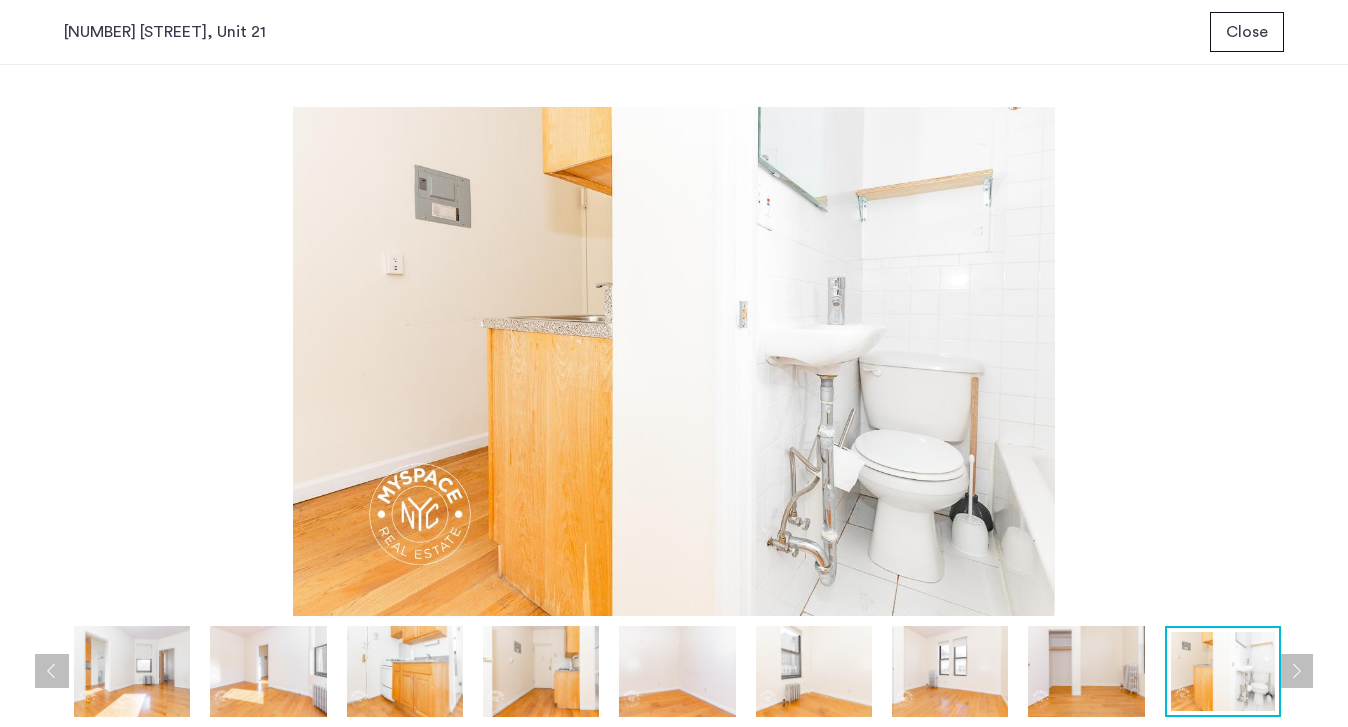 click at bounding box center (1296, 671) 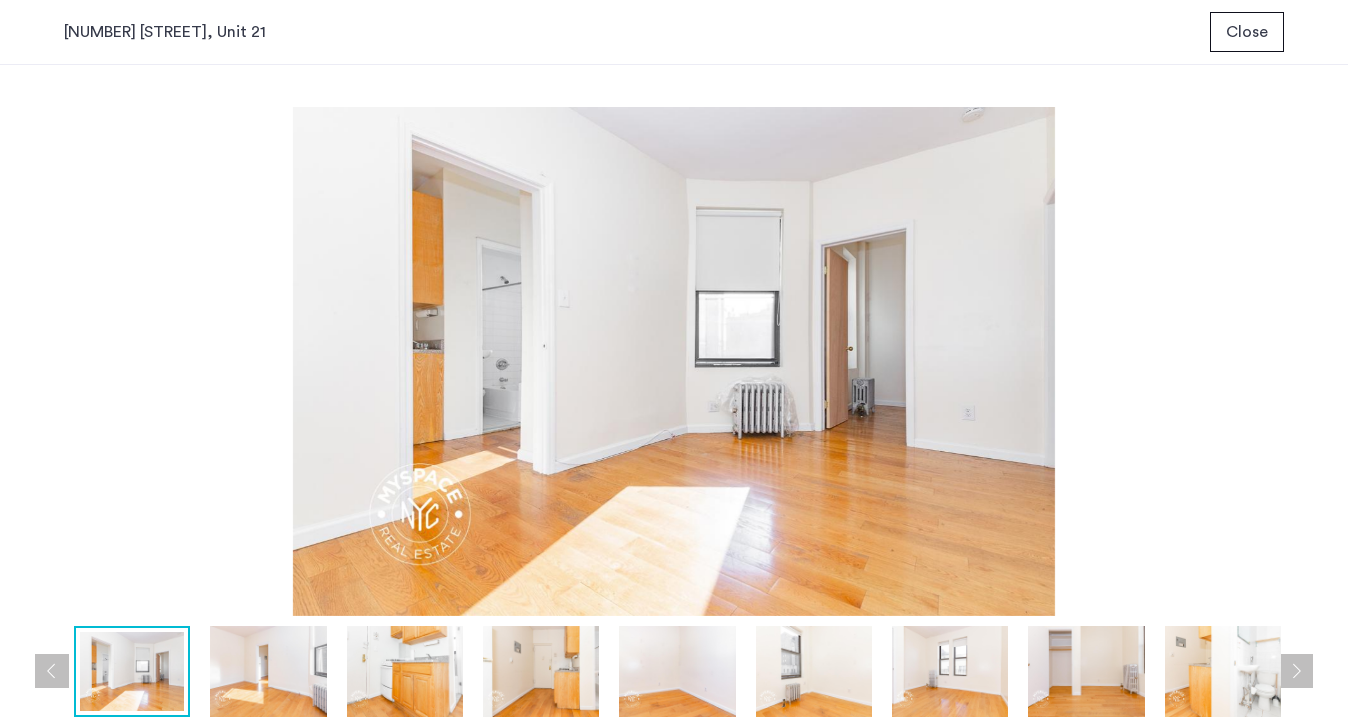 click at bounding box center (1296, 671) 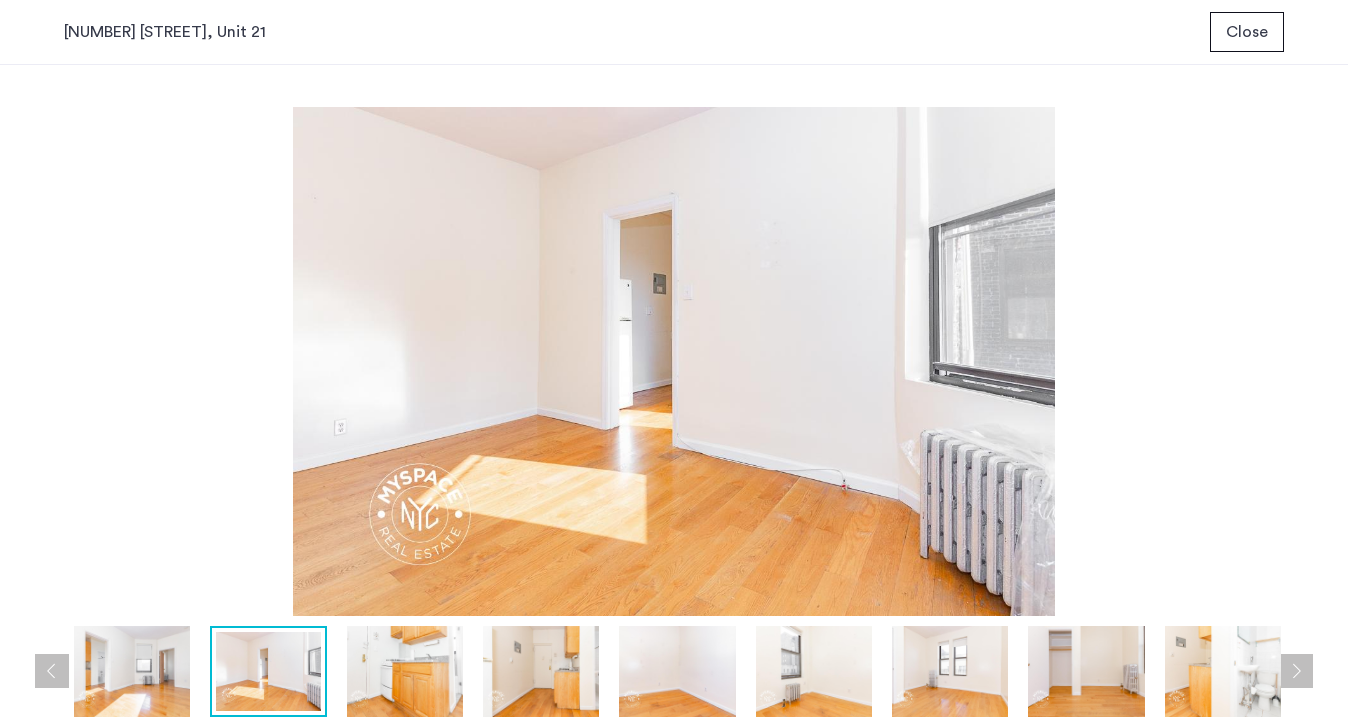 click at bounding box center (1296, 671) 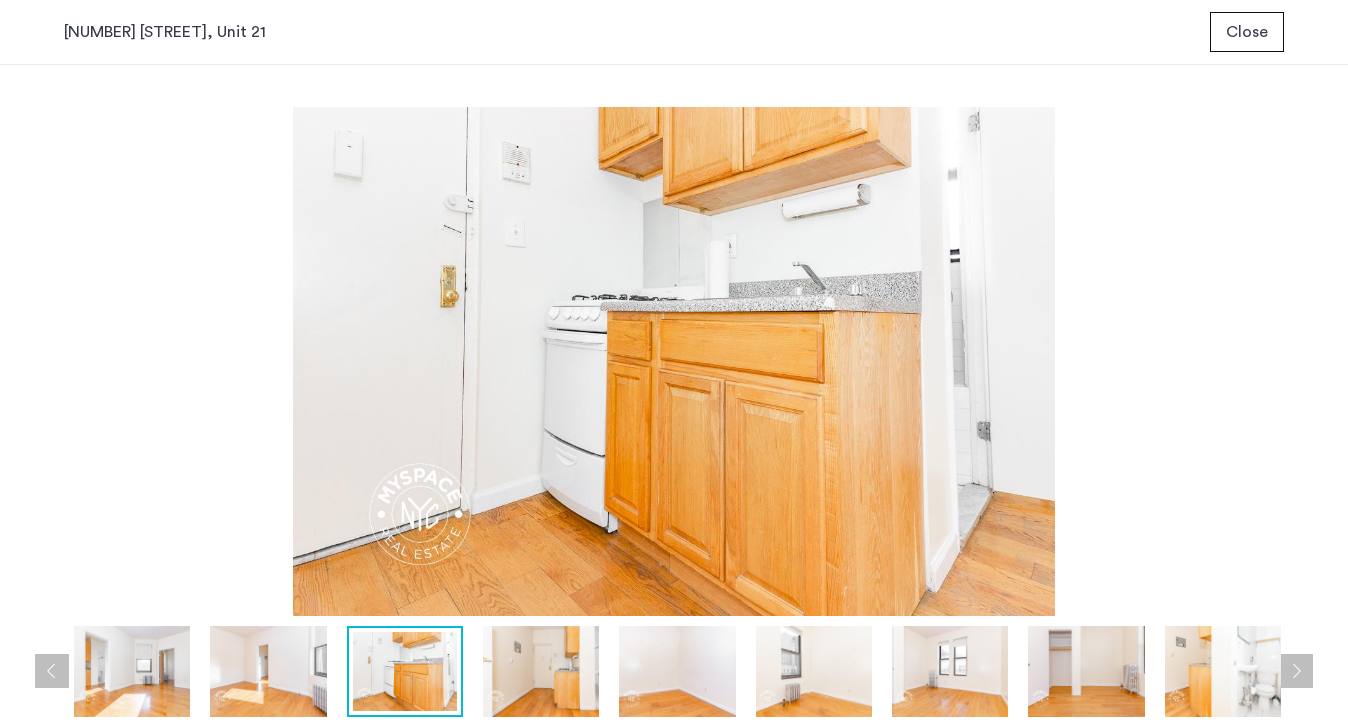 click at bounding box center (1296, 671) 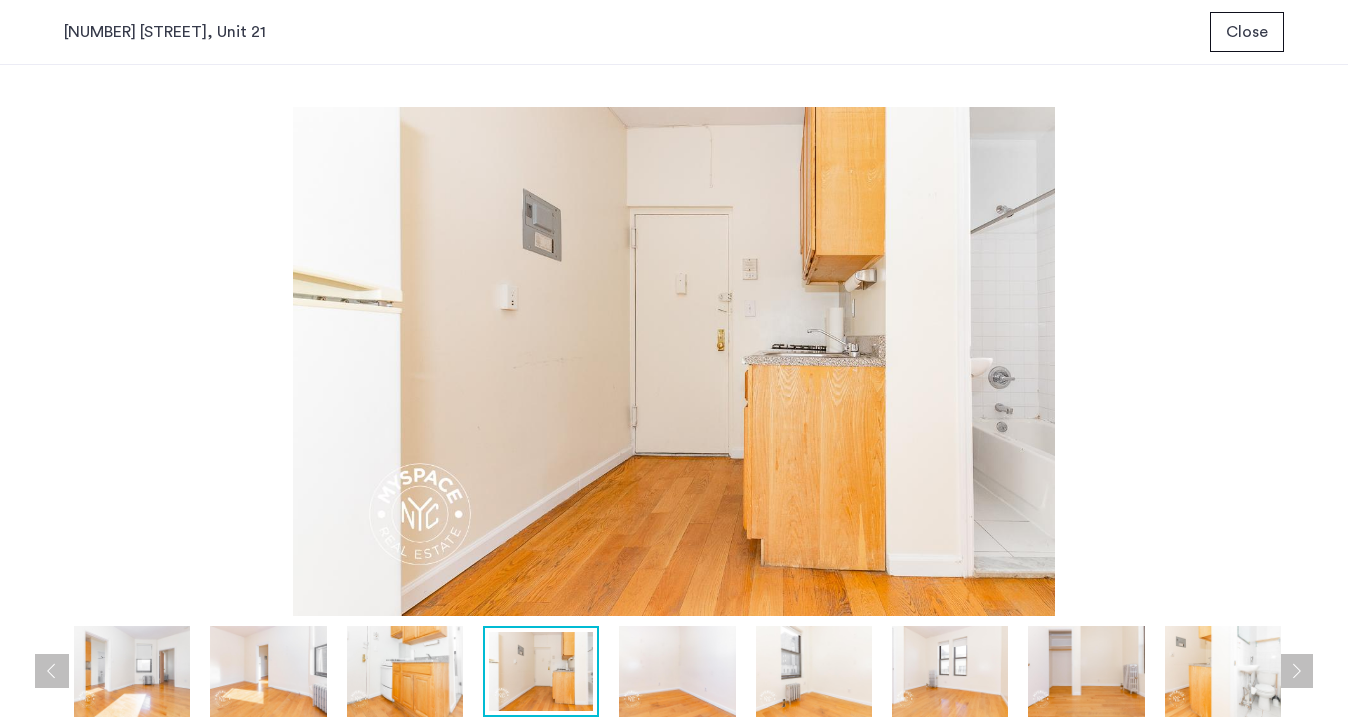 click at bounding box center (1296, 671) 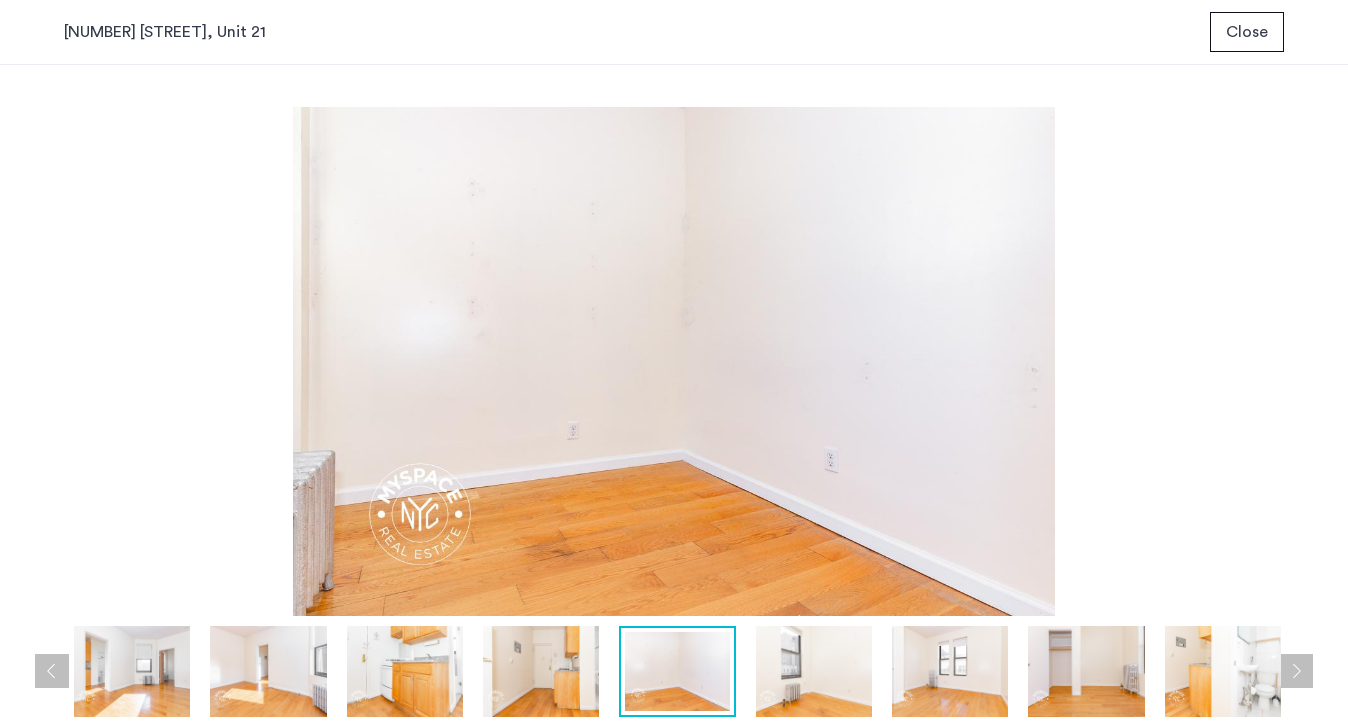 click at bounding box center (1296, 671) 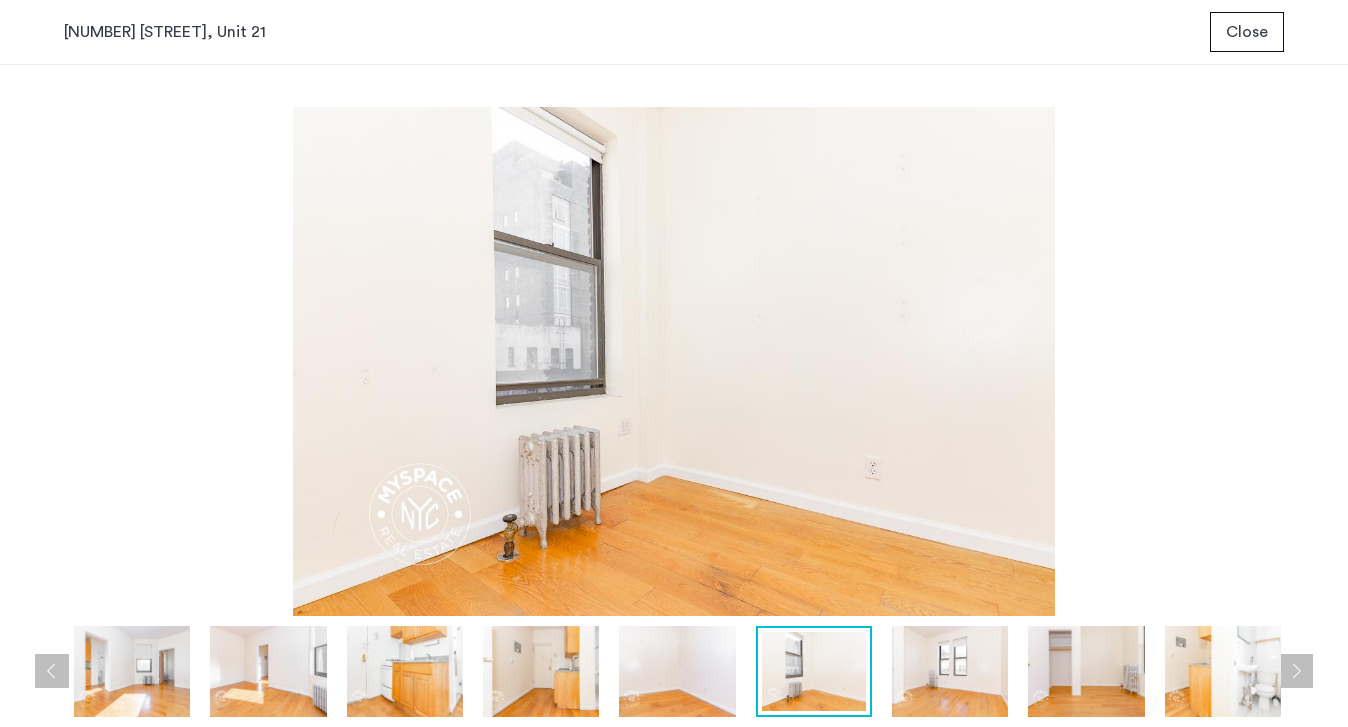 click at bounding box center (1296, 671) 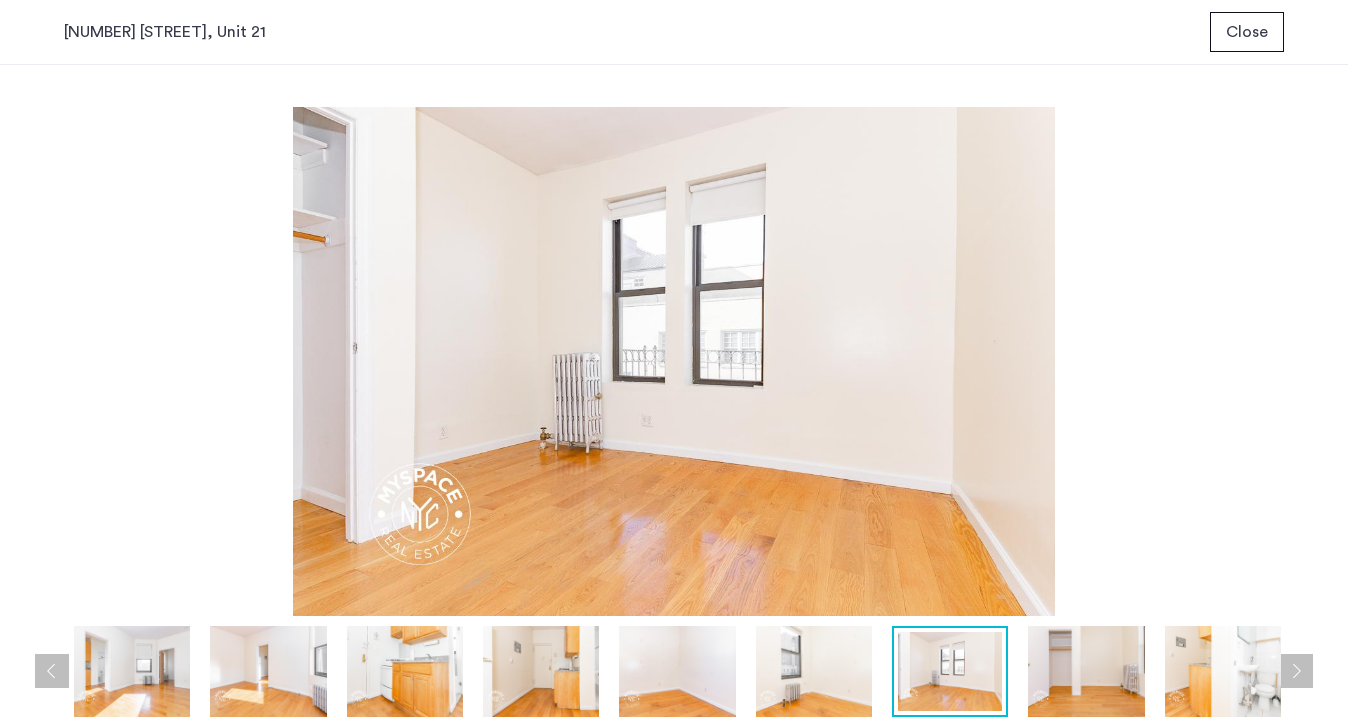 click at bounding box center [1296, 671] 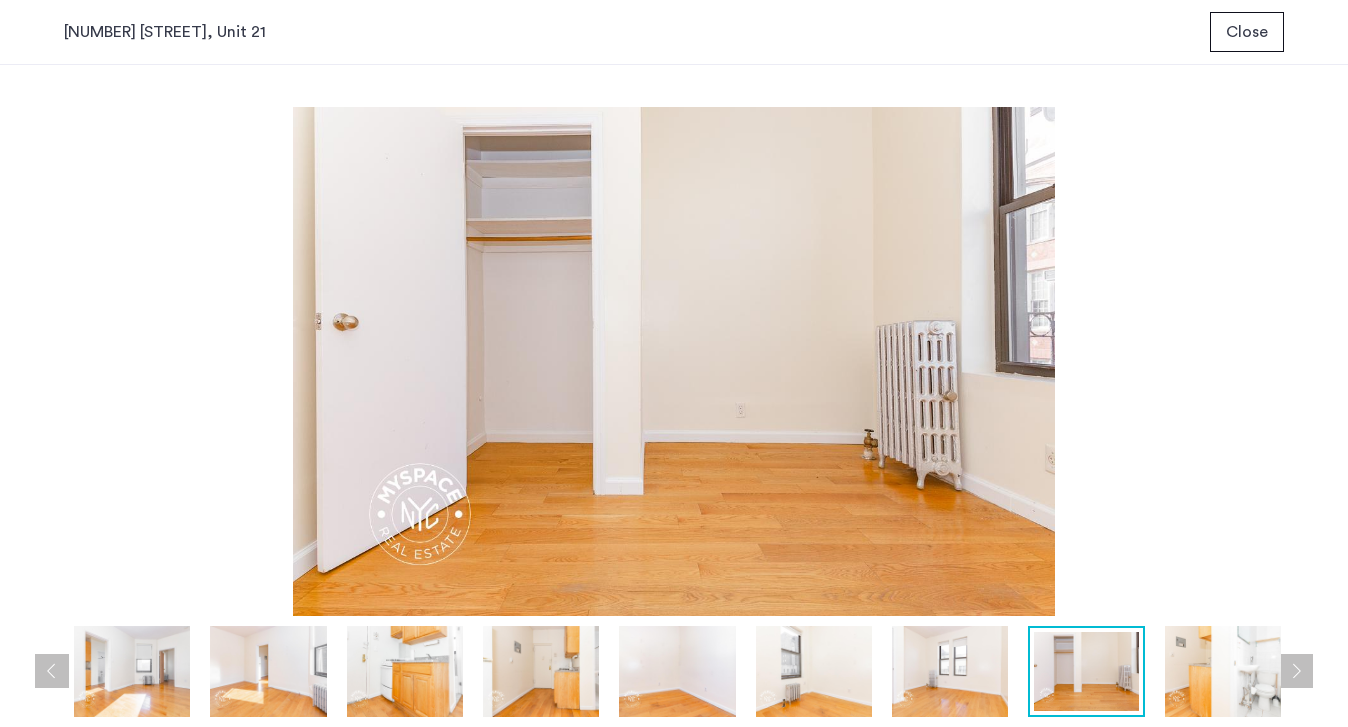 click at bounding box center [1296, 671] 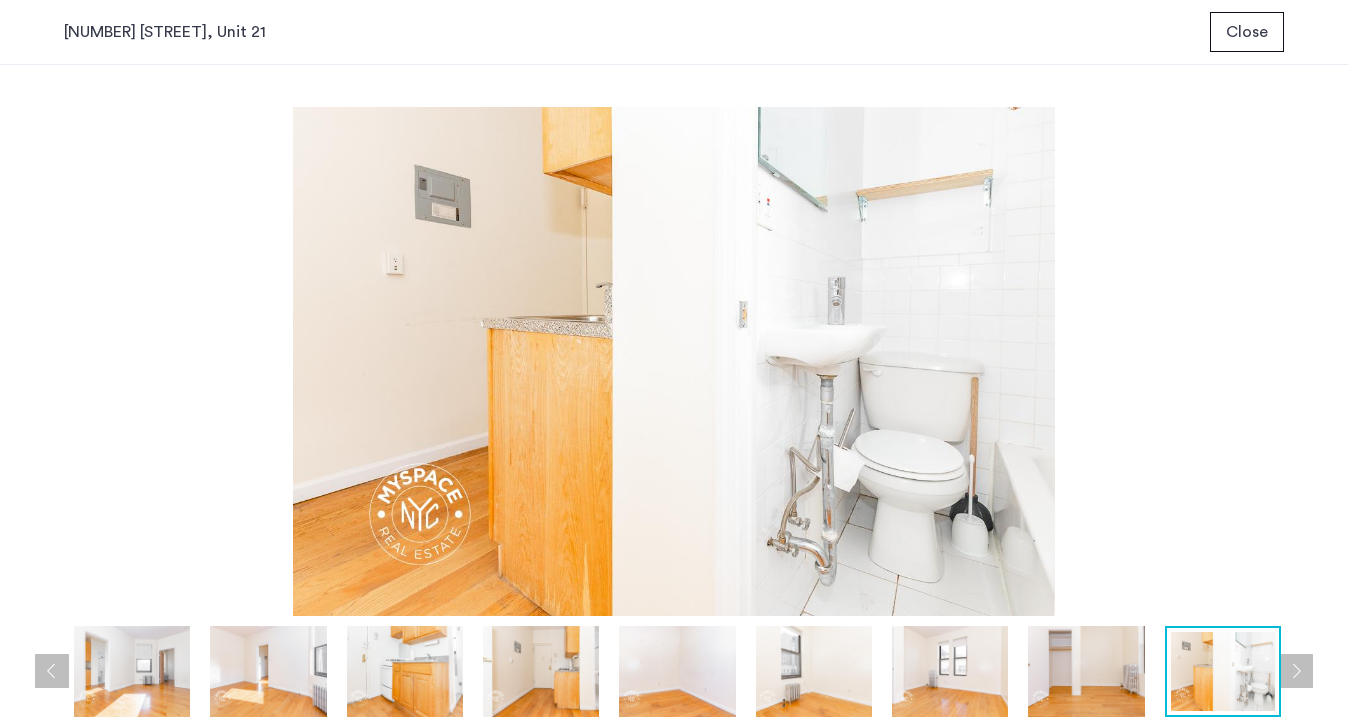 click at bounding box center (1296, 671) 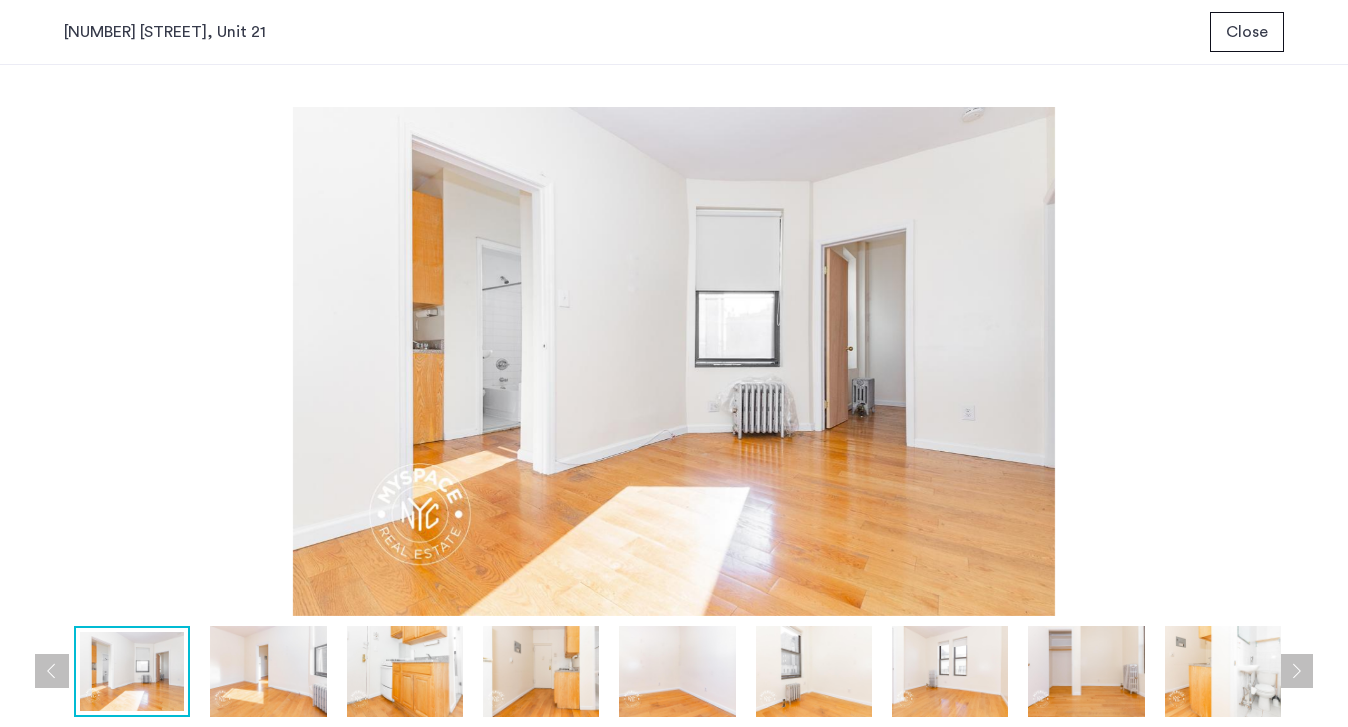 click at bounding box center (1296, 671) 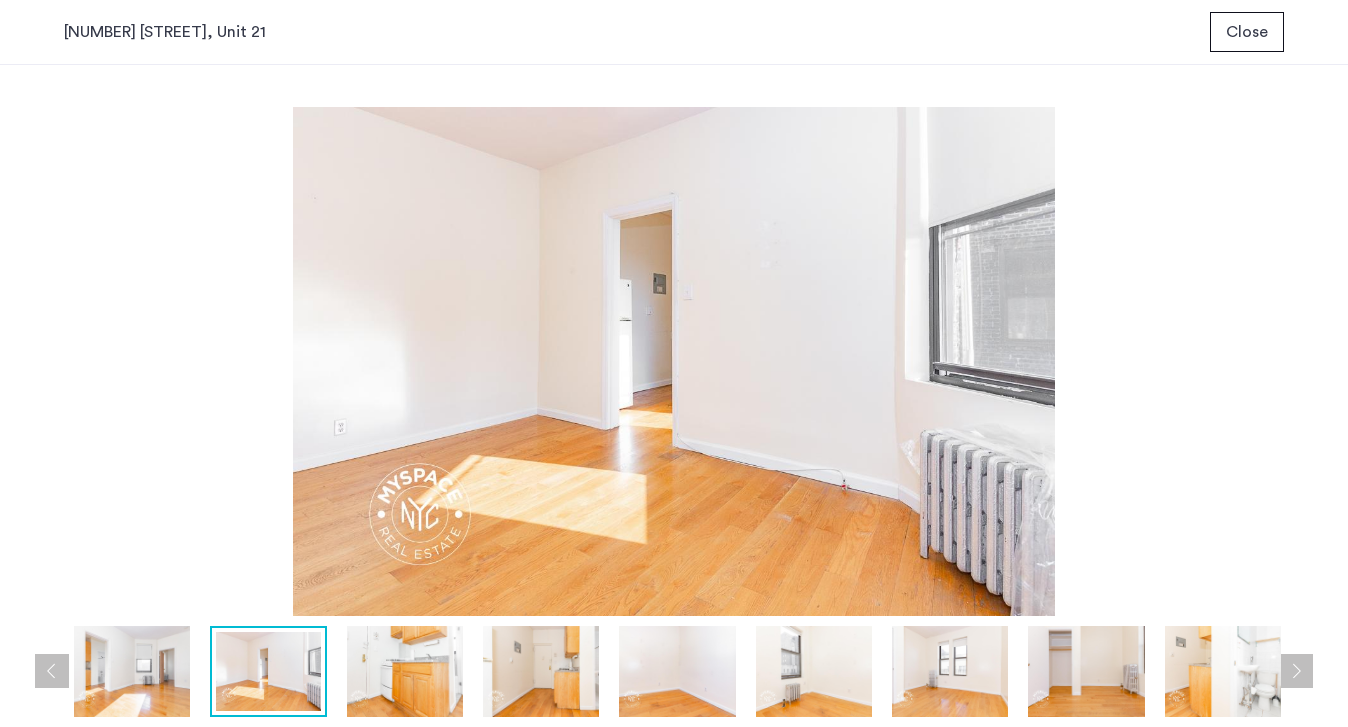 click at bounding box center [1296, 671] 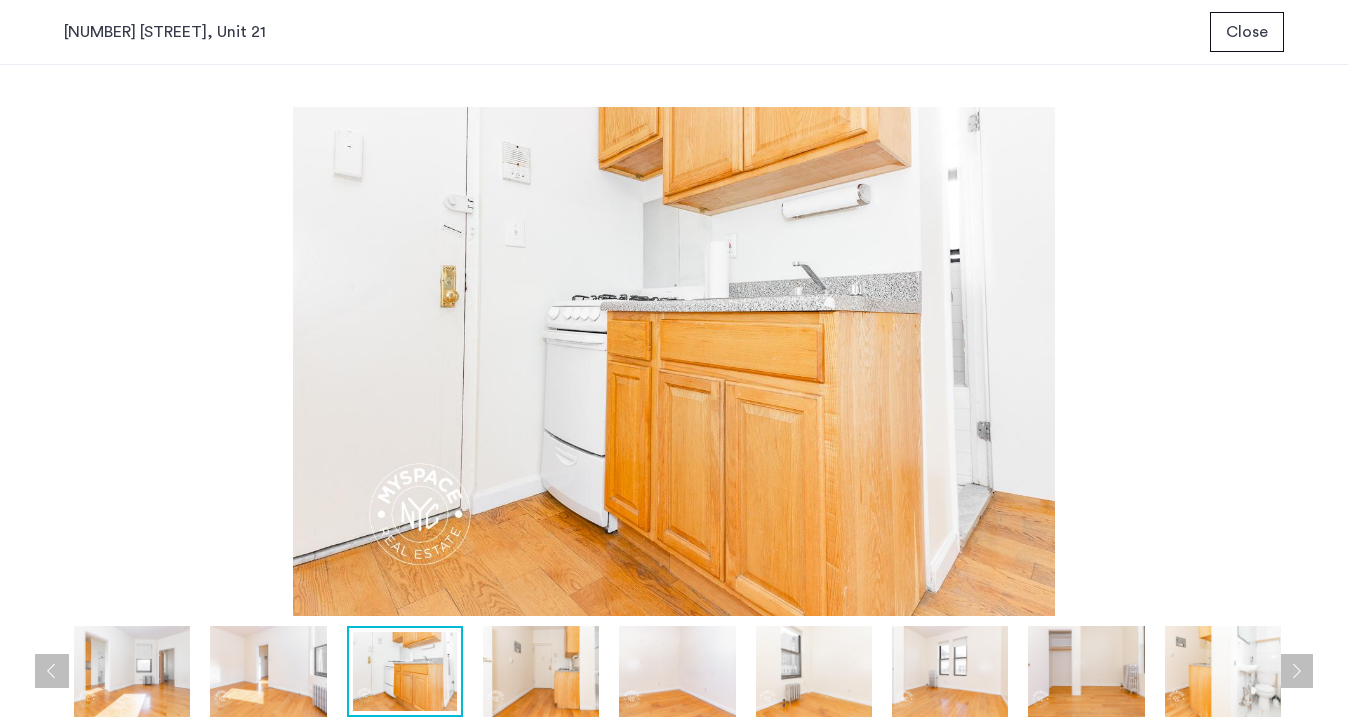 click at bounding box center [1296, 671] 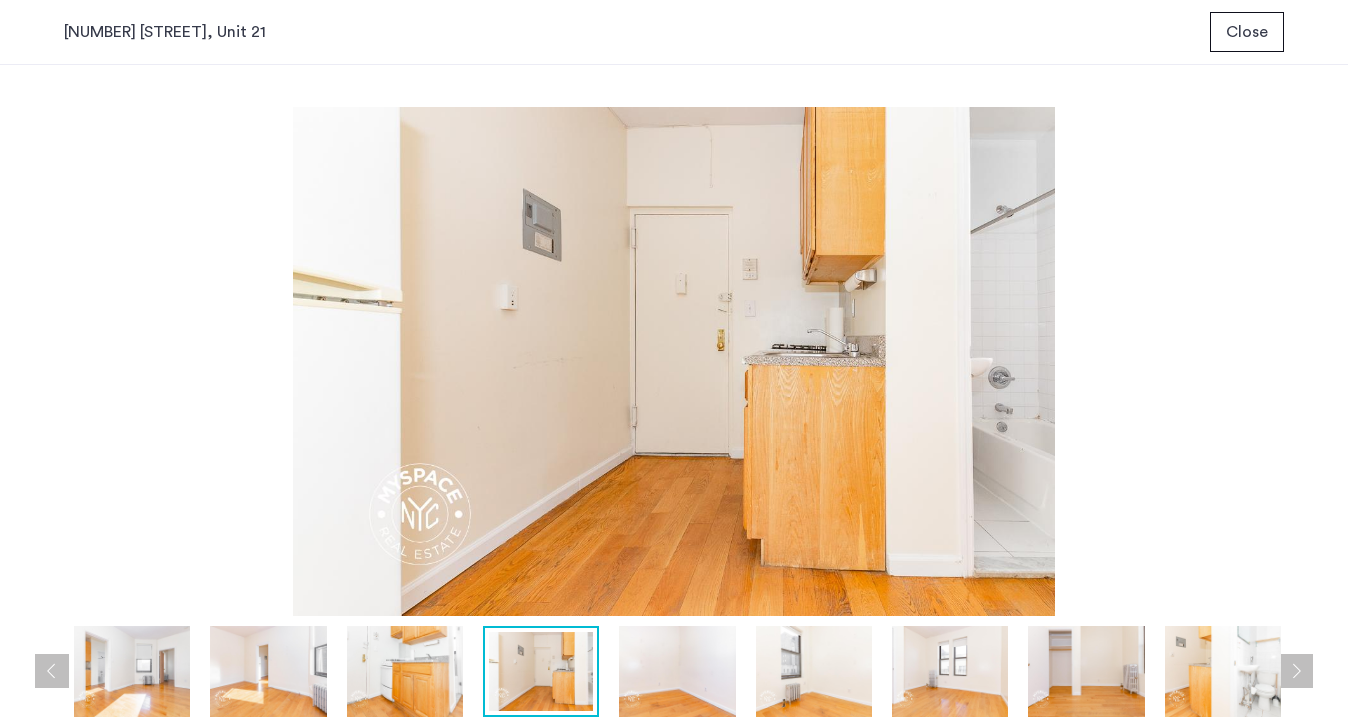 click at bounding box center (1296, 671) 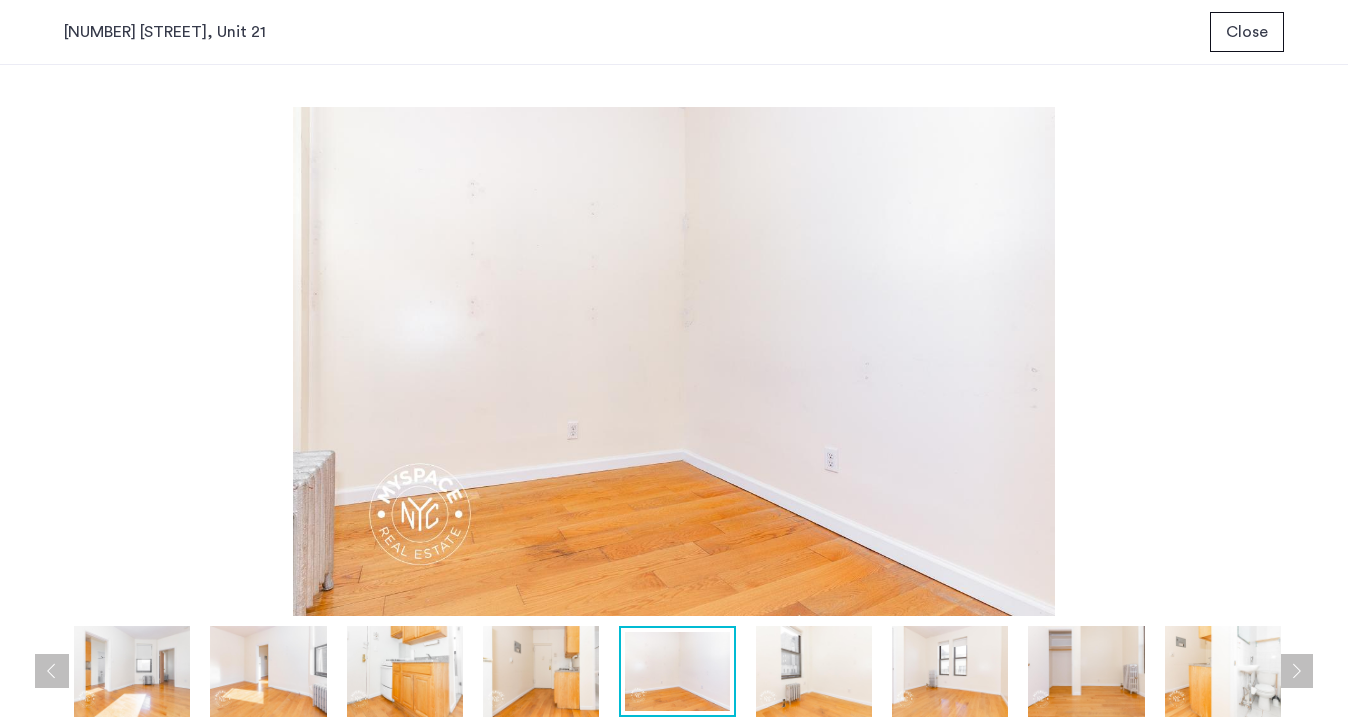 click at bounding box center (1296, 671) 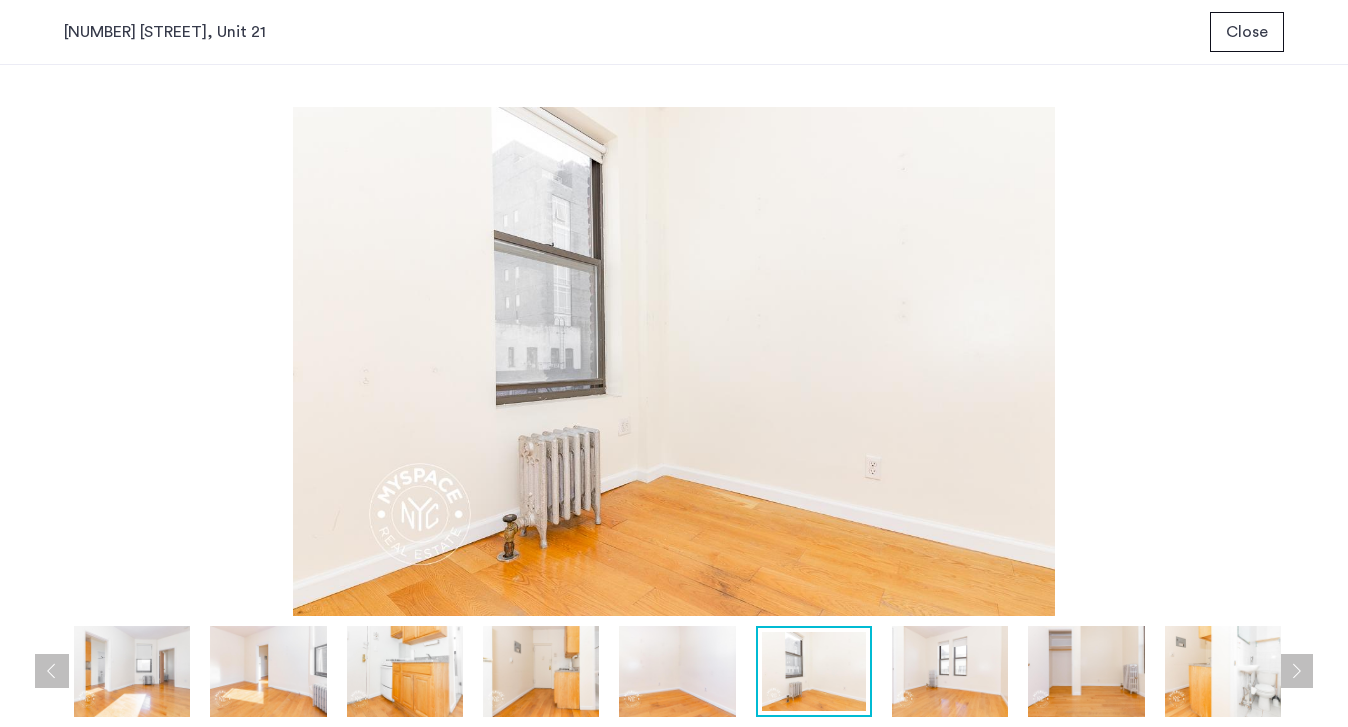 click at bounding box center (1296, 671) 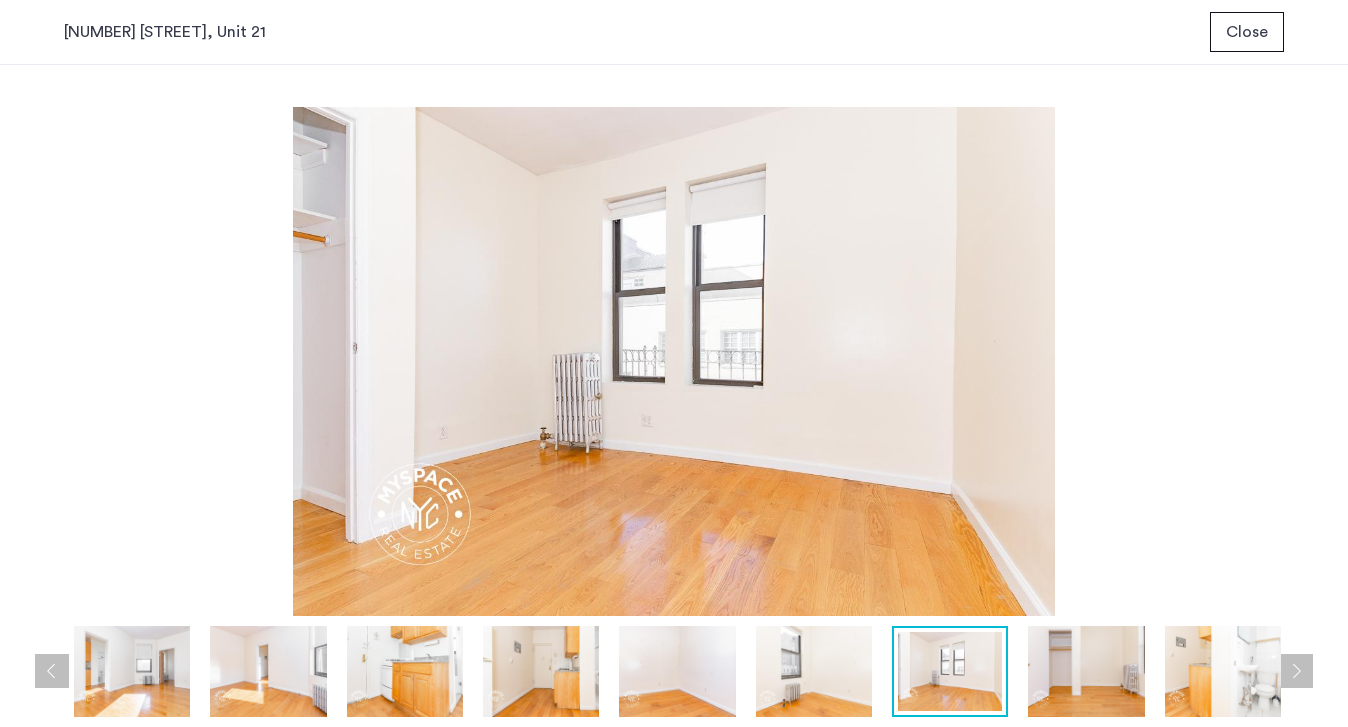 click at bounding box center [1296, 671] 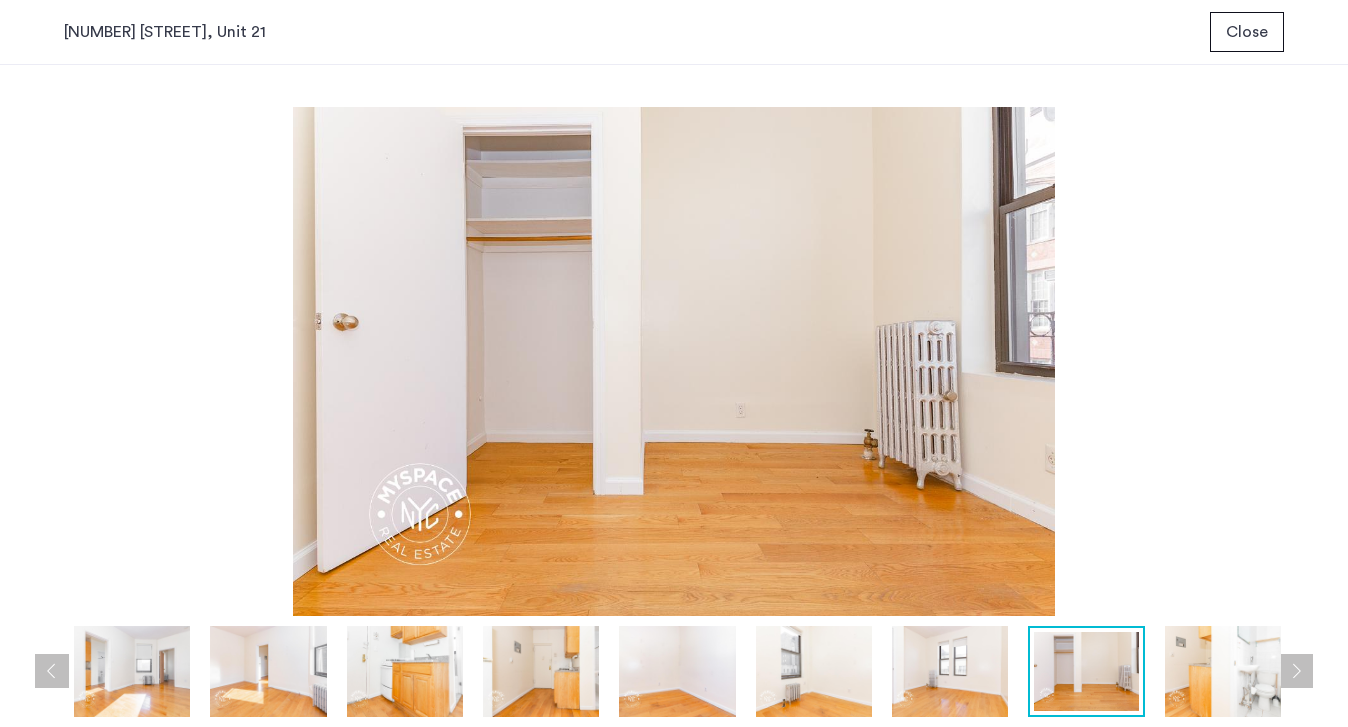 click at bounding box center [1296, 671] 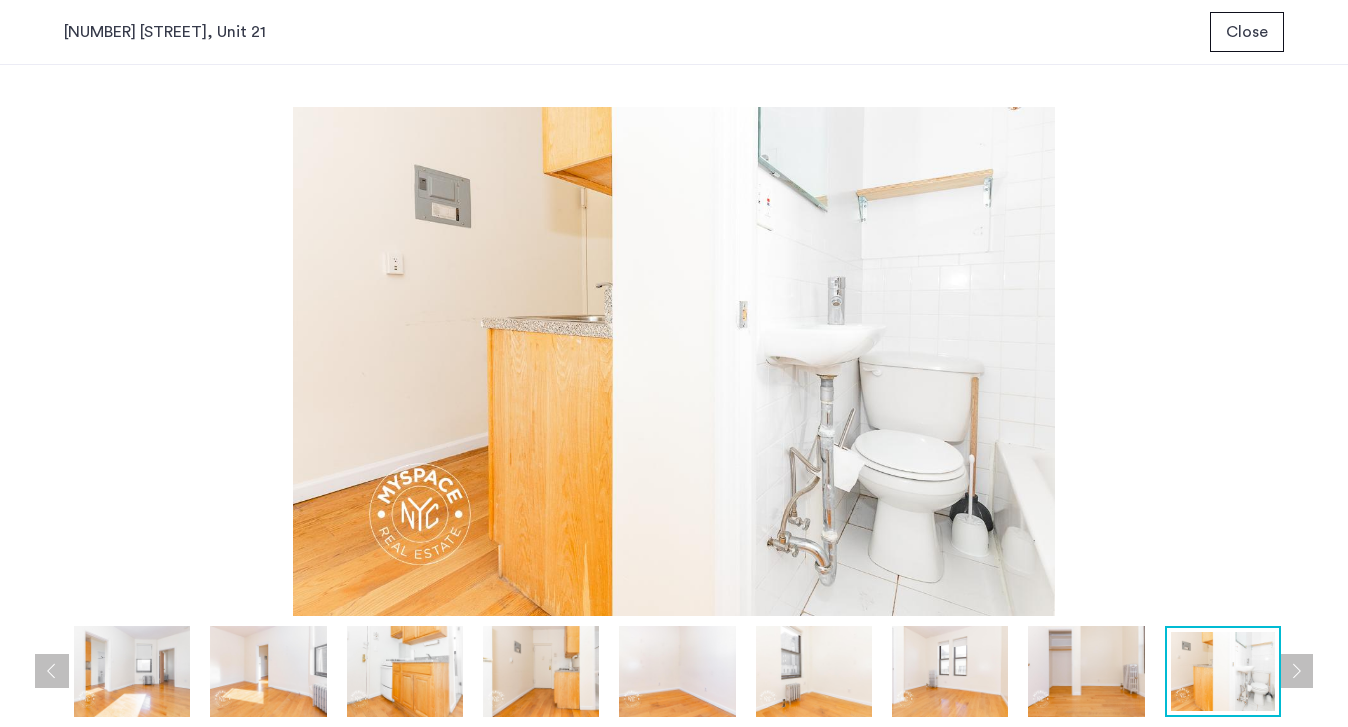 click at bounding box center (1296, 671) 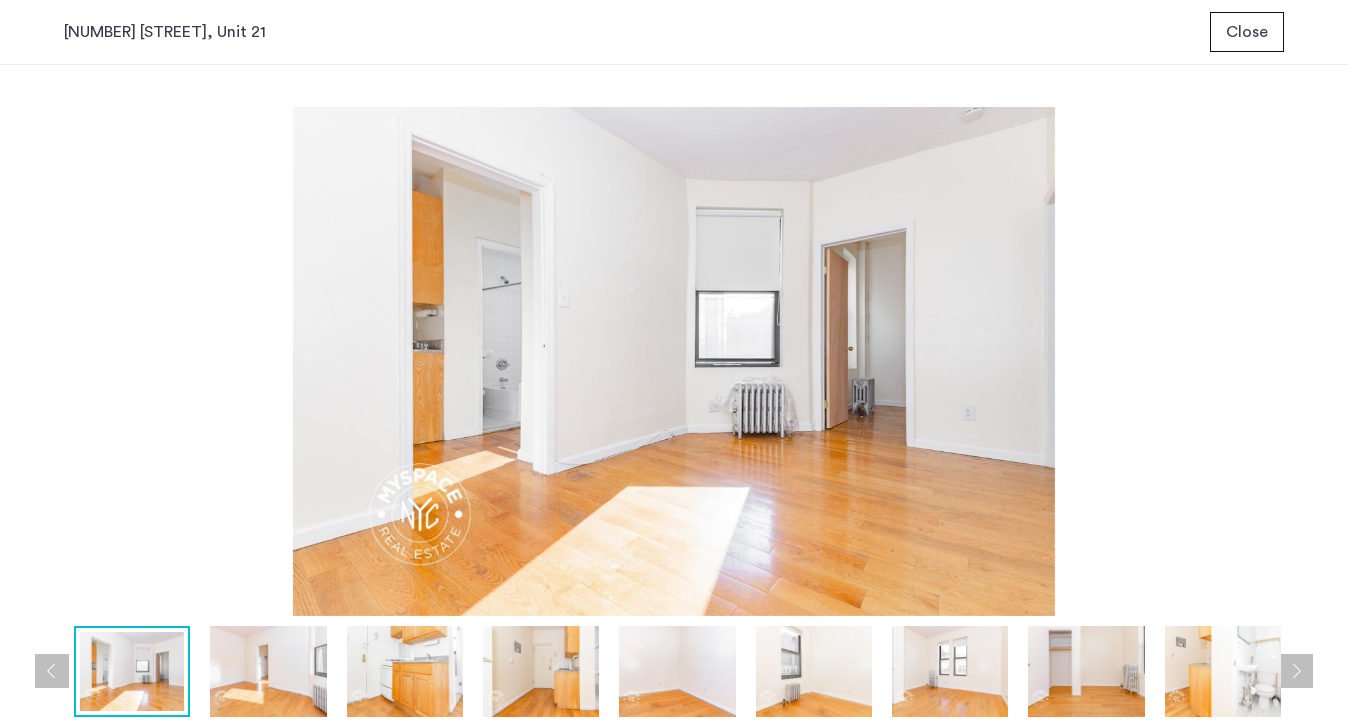 click at bounding box center (1296, 671) 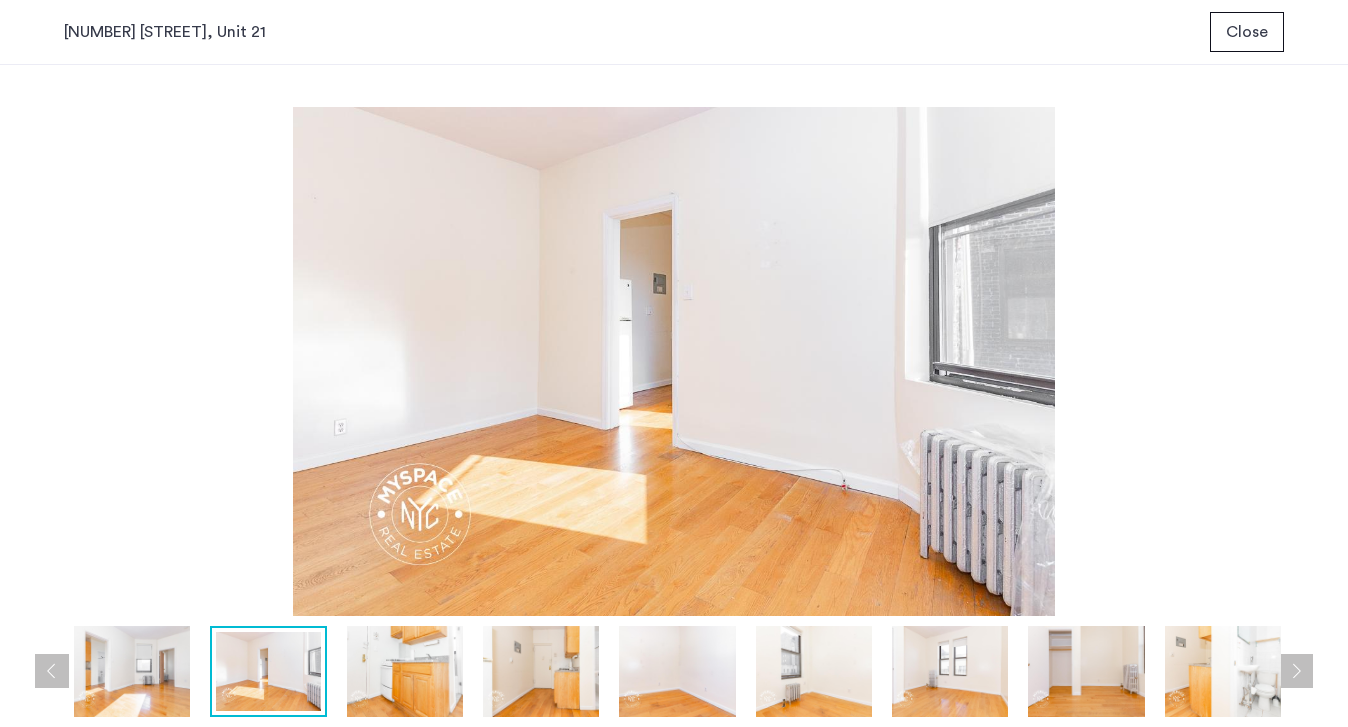 click at bounding box center [1296, 671] 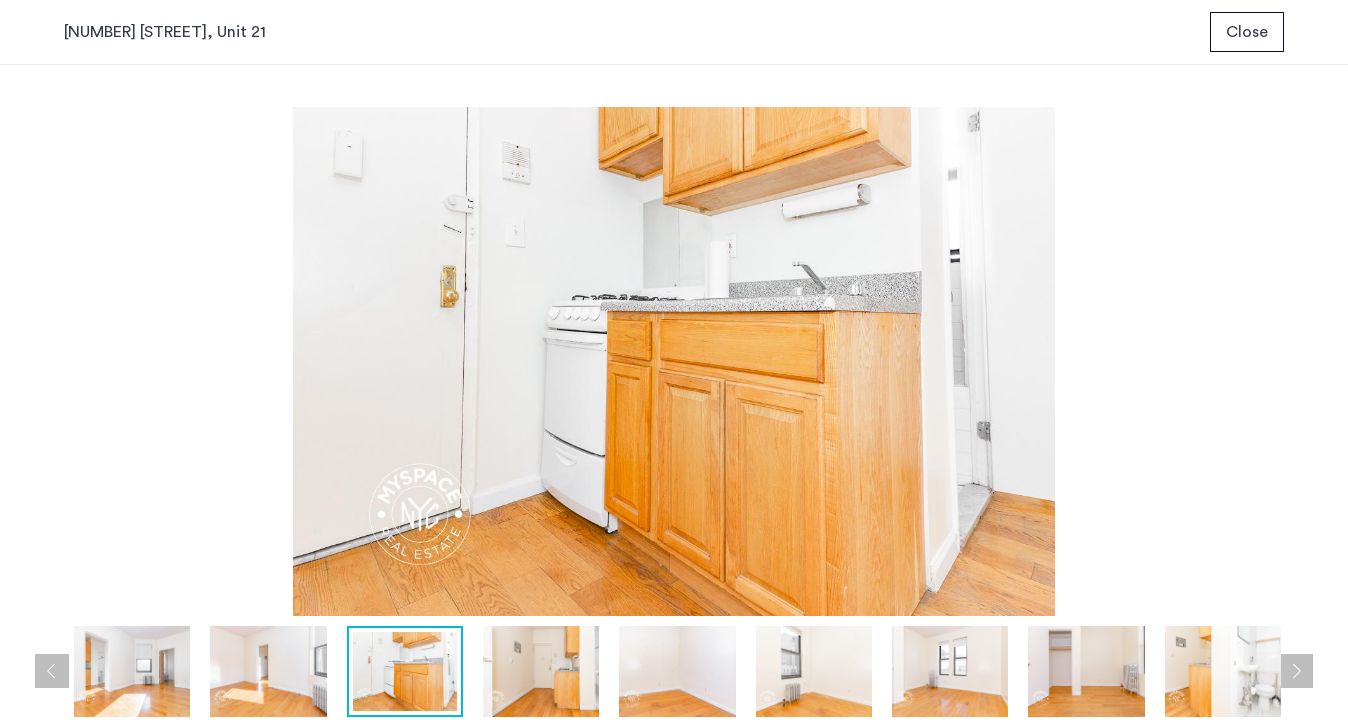 click at bounding box center (1296, 671) 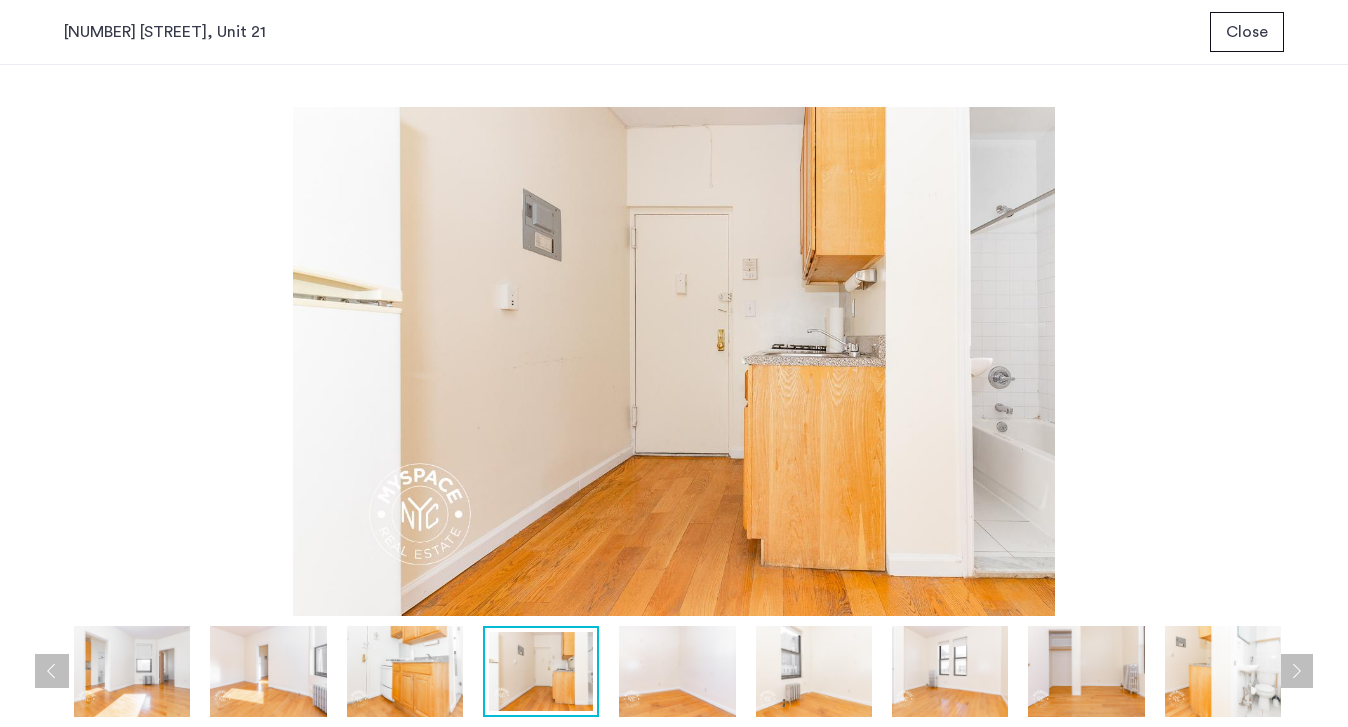 click at bounding box center [1296, 671] 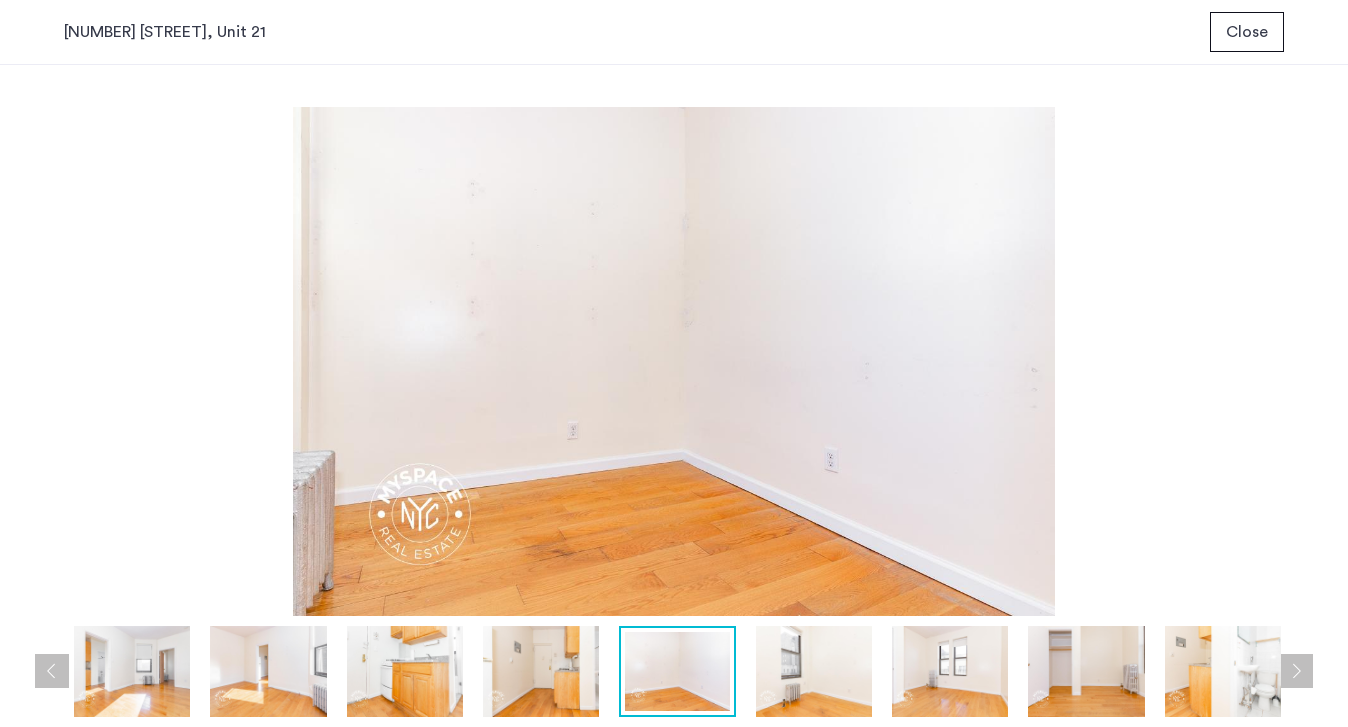 click at bounding box center (1296, 671) 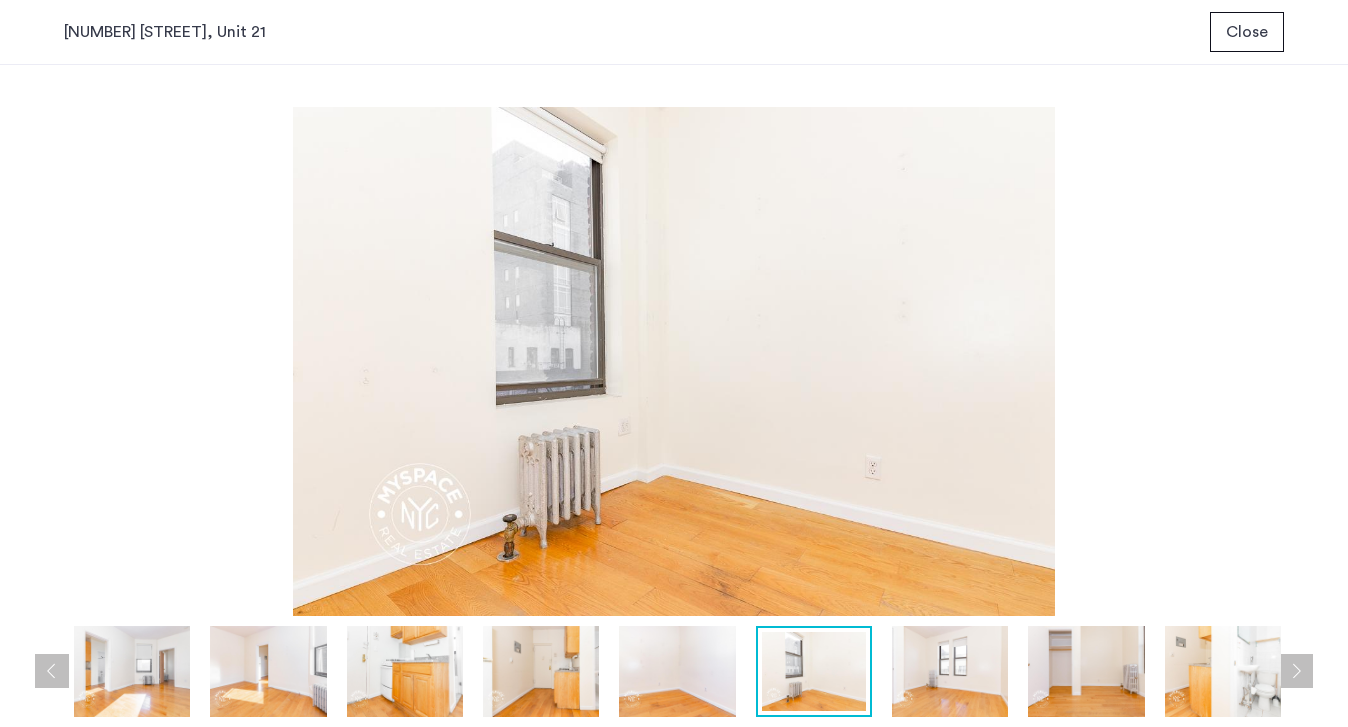 click at bounding box center (1296, 671) 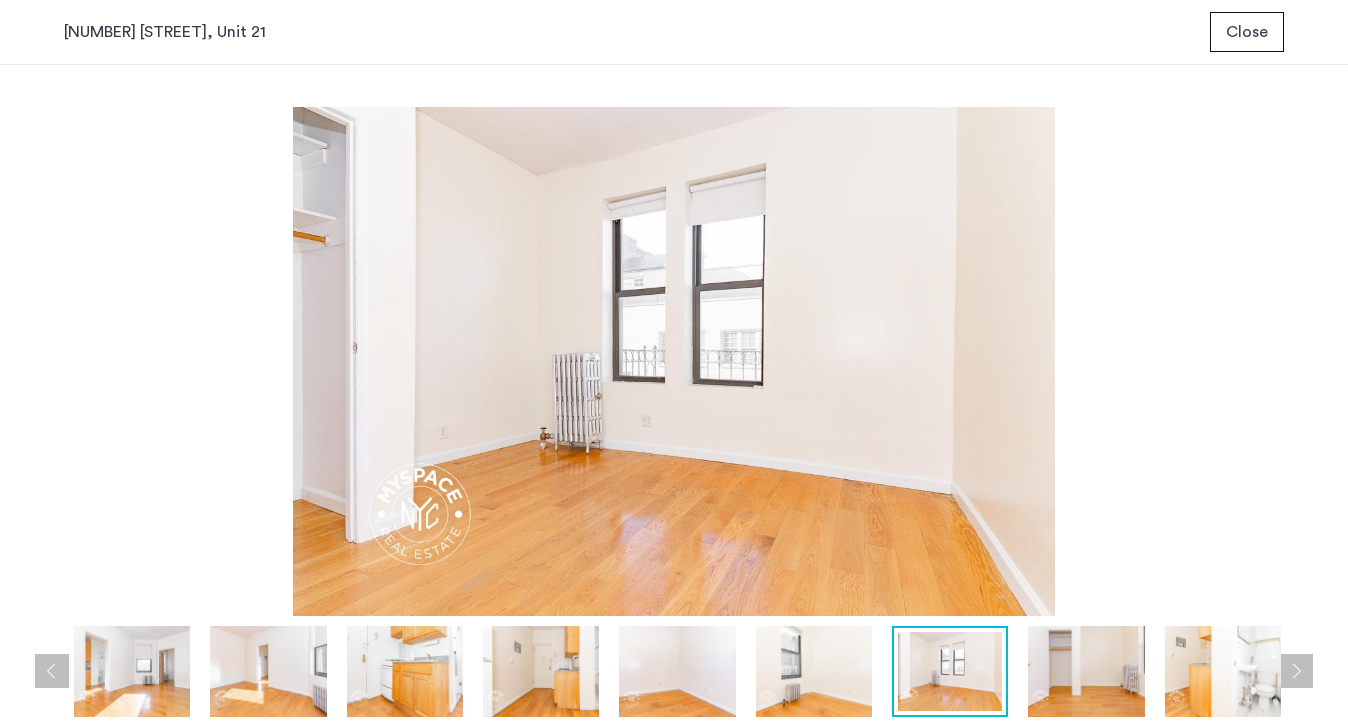 click at bounding box center (1296, 671) 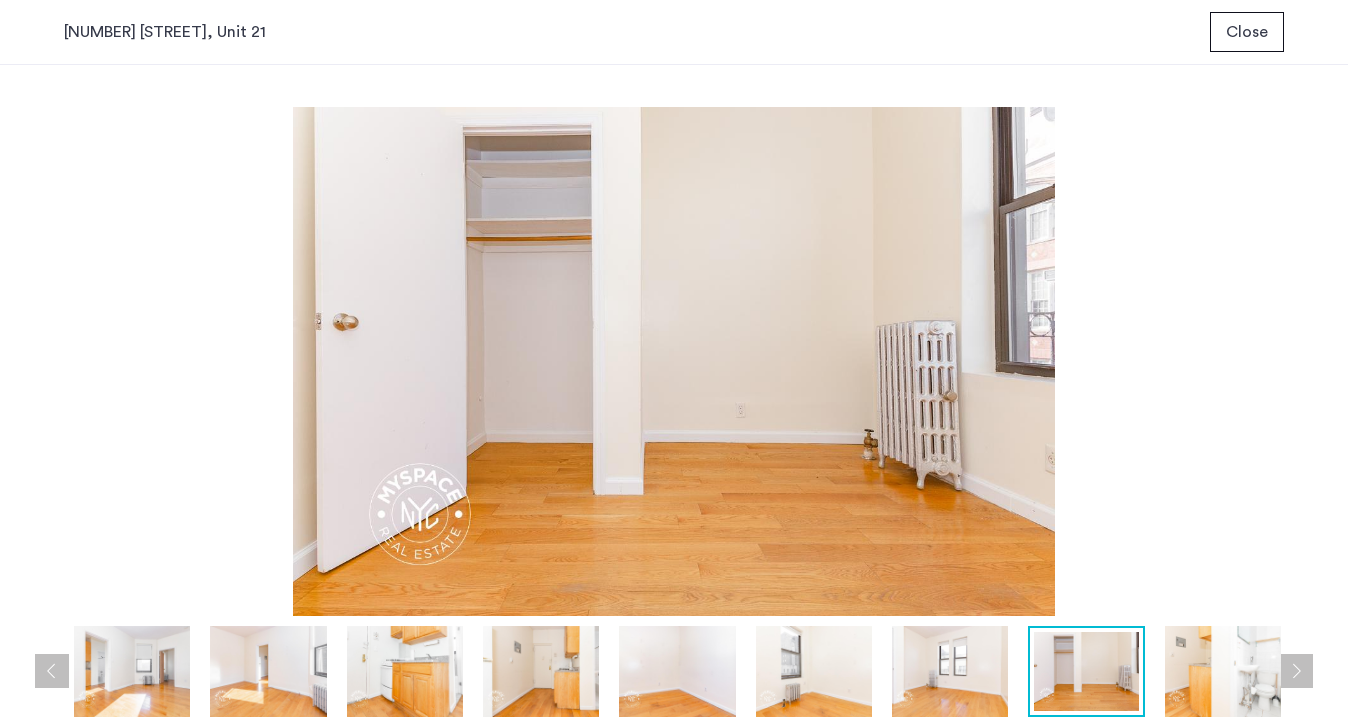 click at bounding box center (1296, 671) 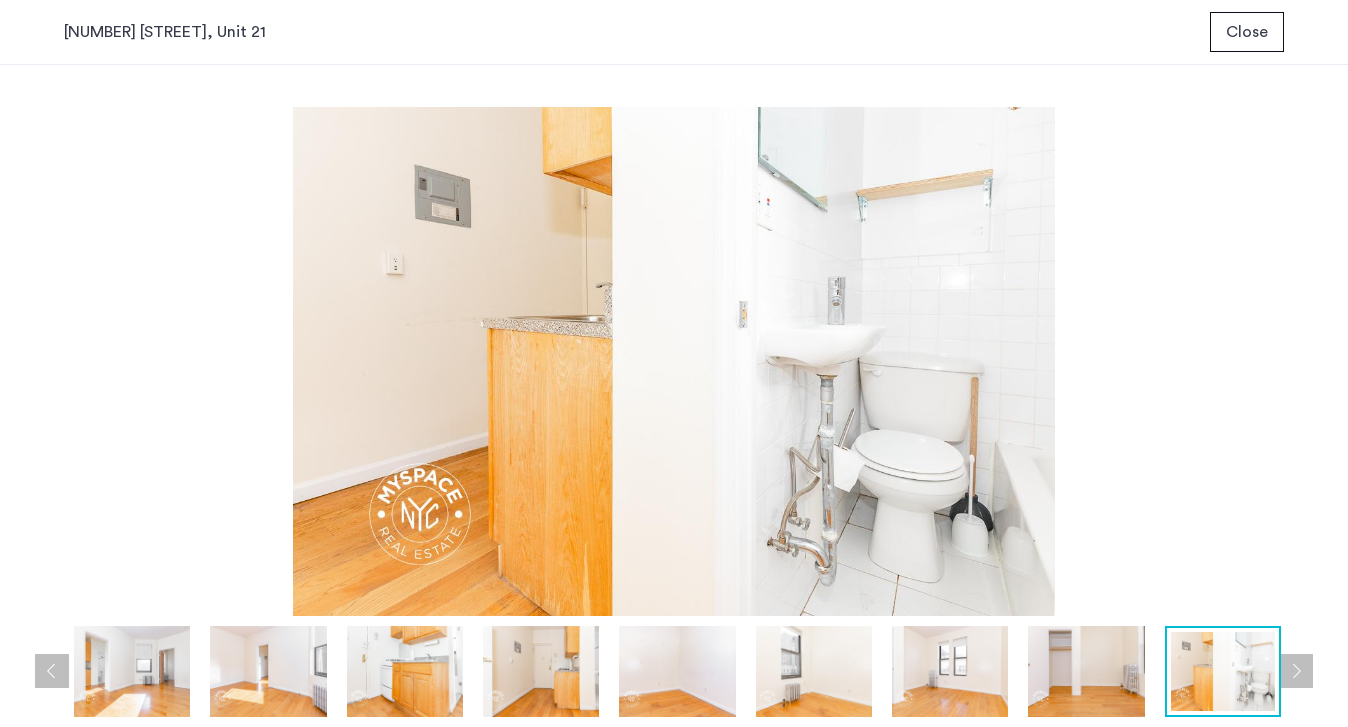 click at bounding box center [1296, 671] 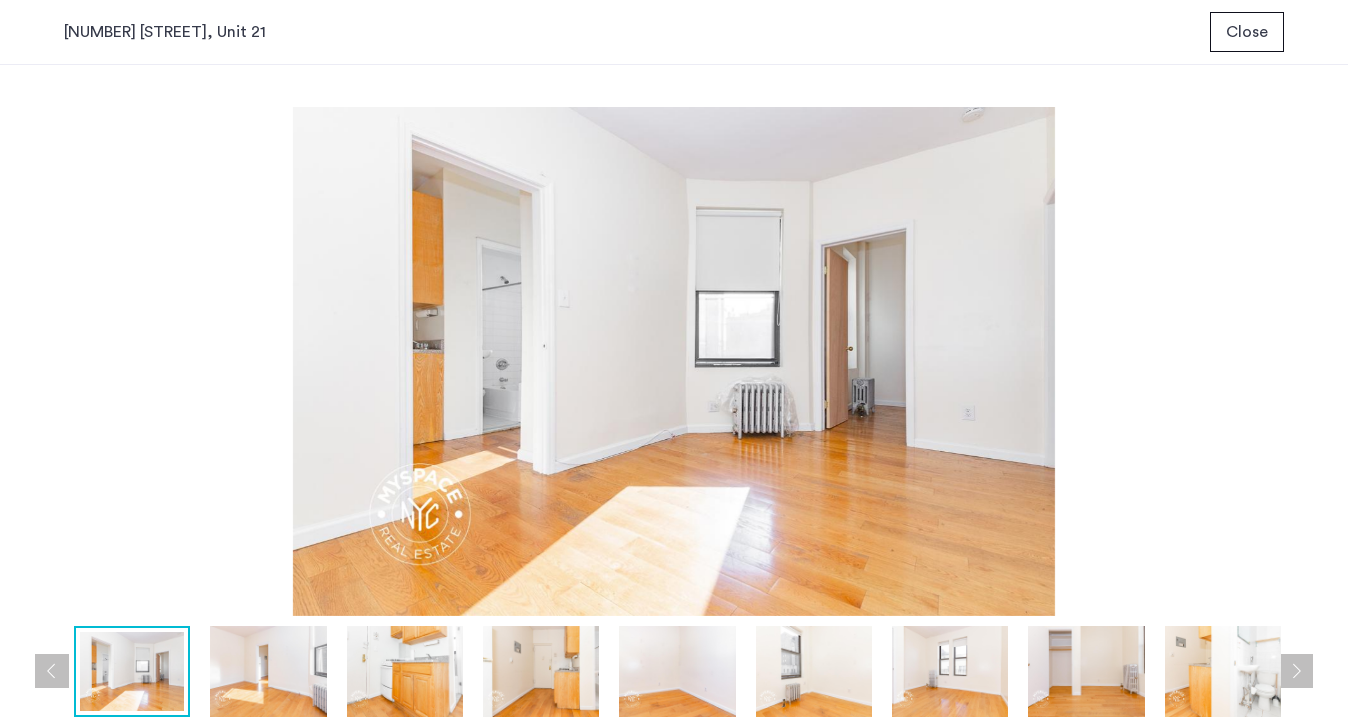 click at bounding box center (1296, 671) 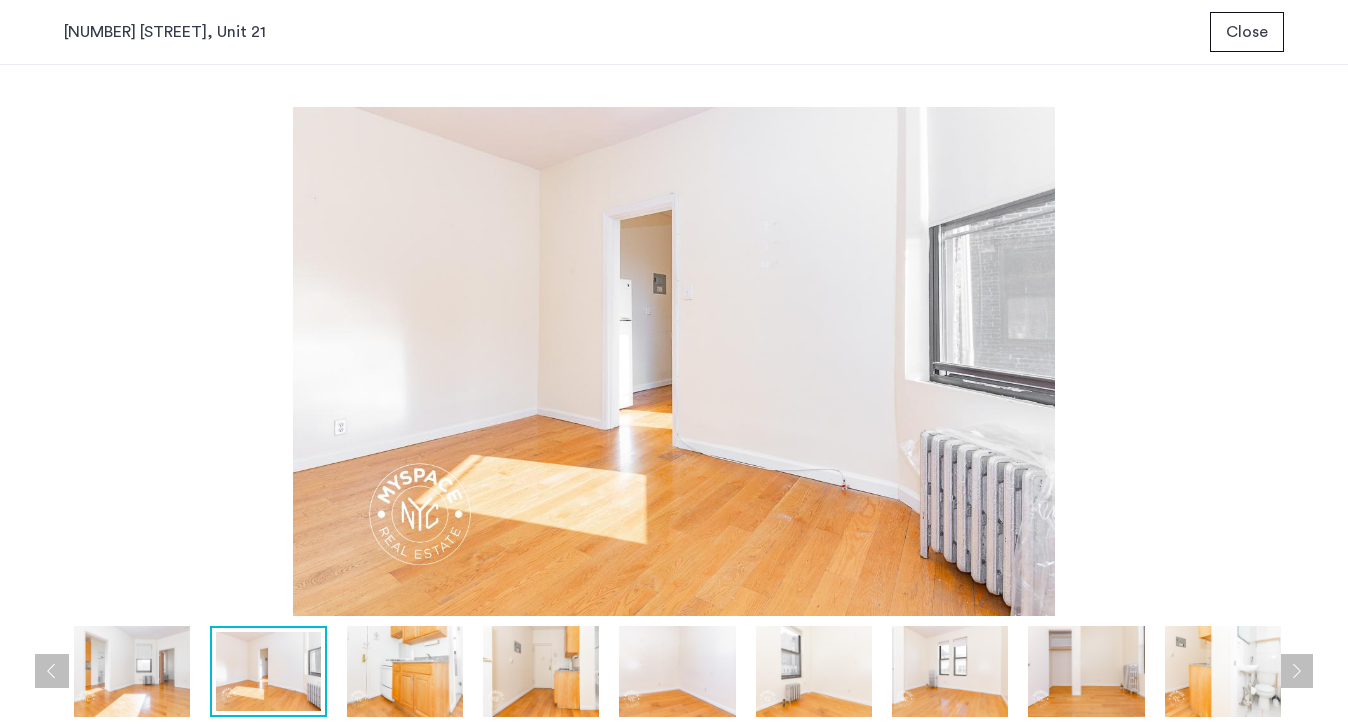 click at bounding box center [1296, 671] 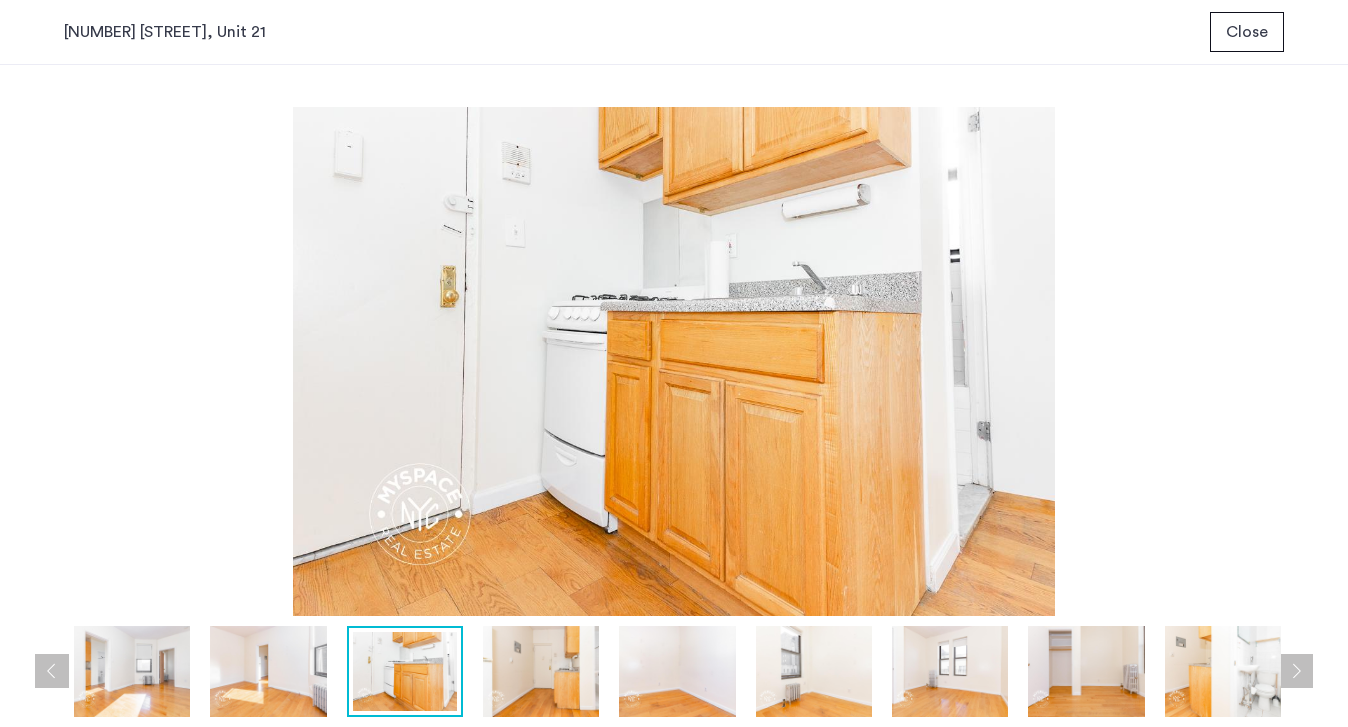 click at bounding box center [1296, 671] 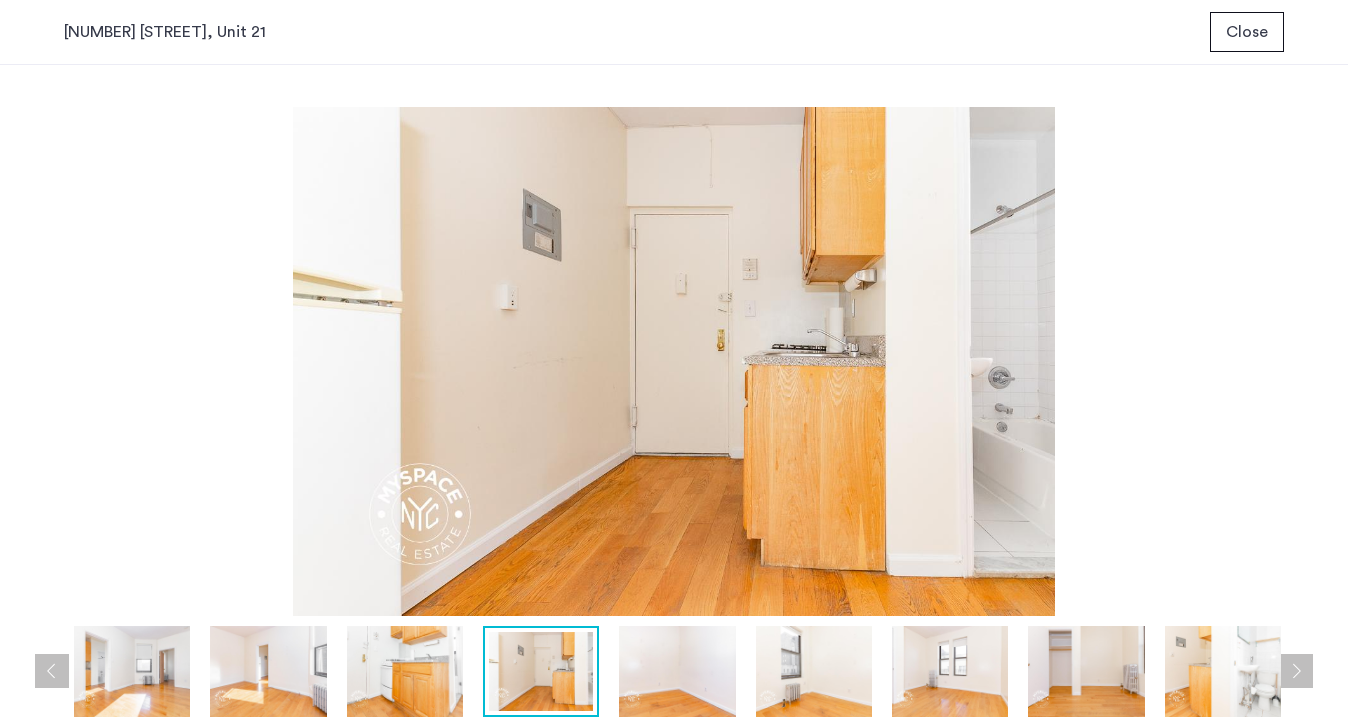 click on "prev next prev next" at bounding box center (674, 396) 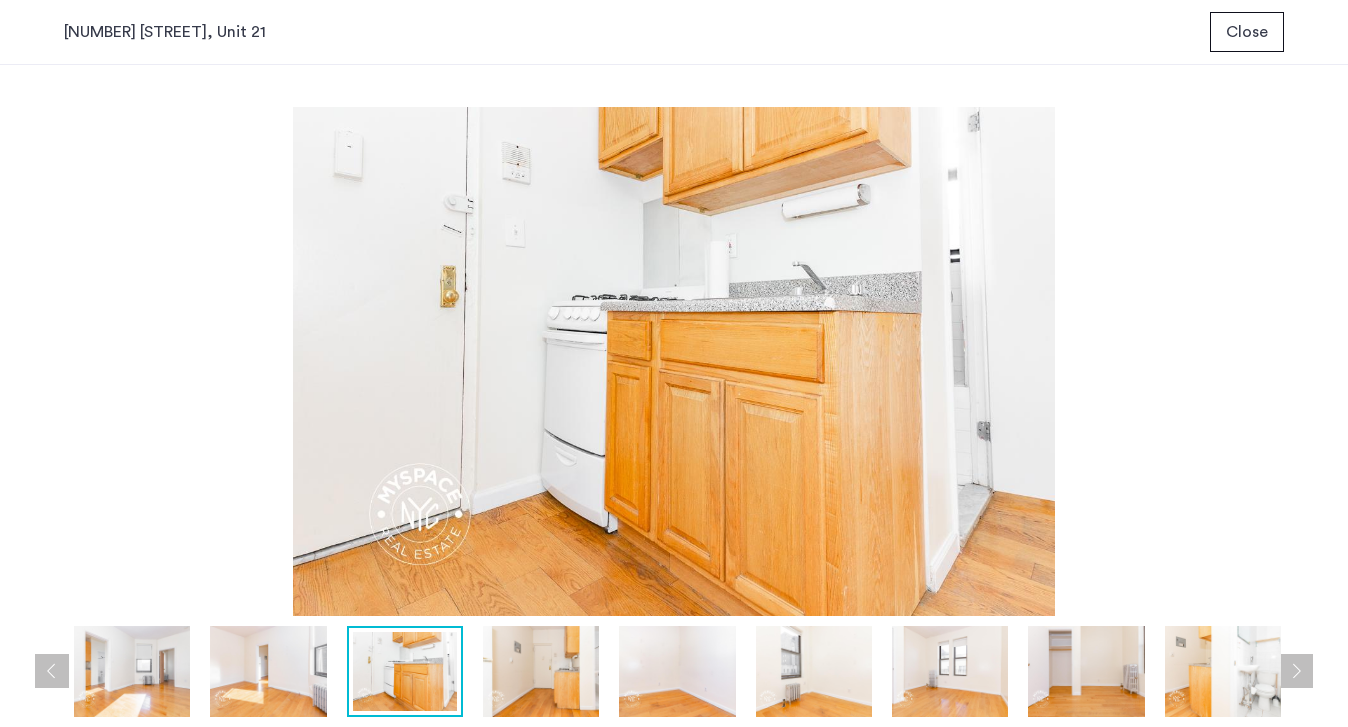 click at bounding box center [674, 361] 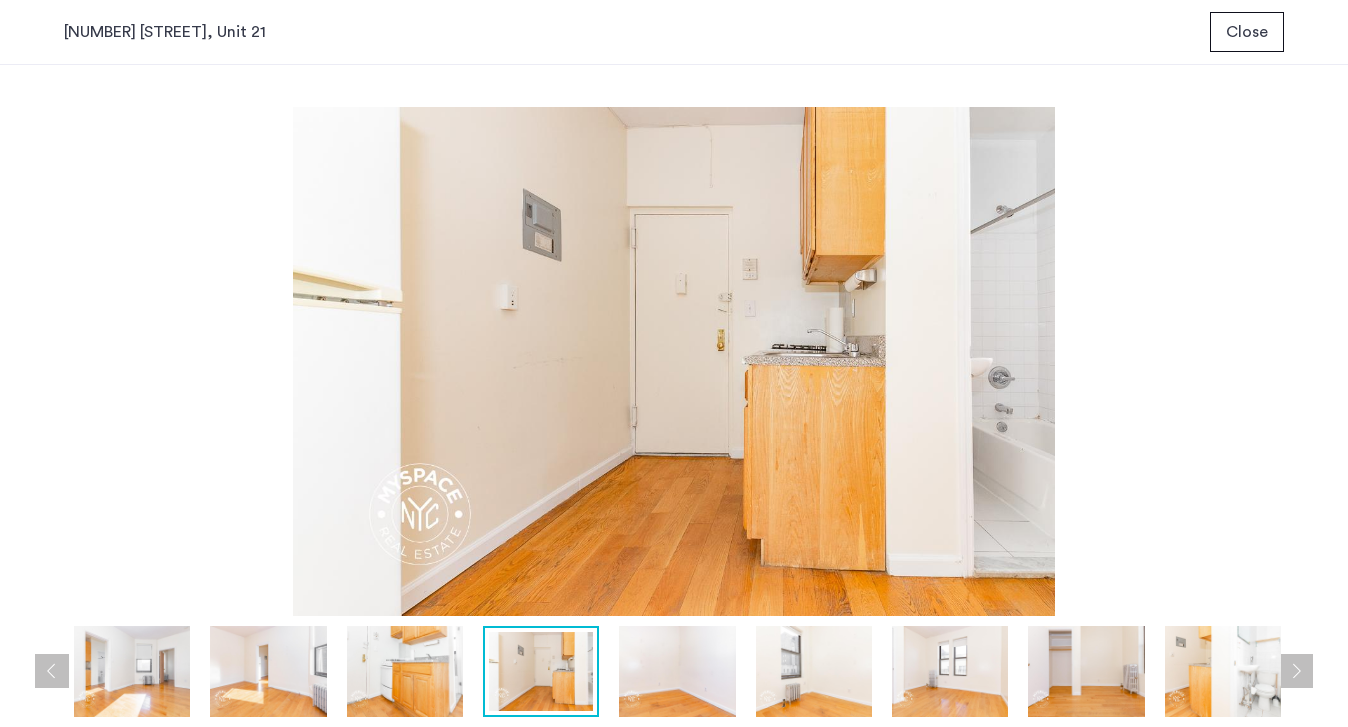 click at bounding box center (405, 672) 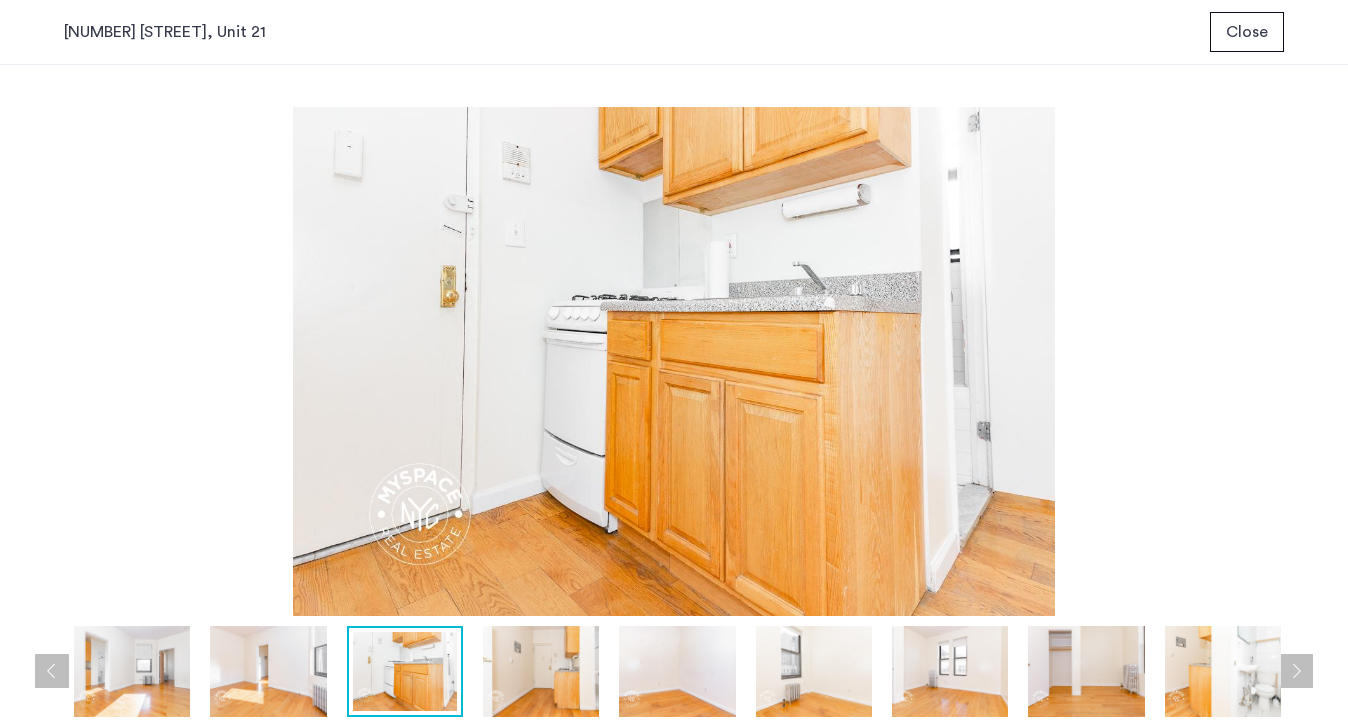 click at bounding box center [1296, 671] 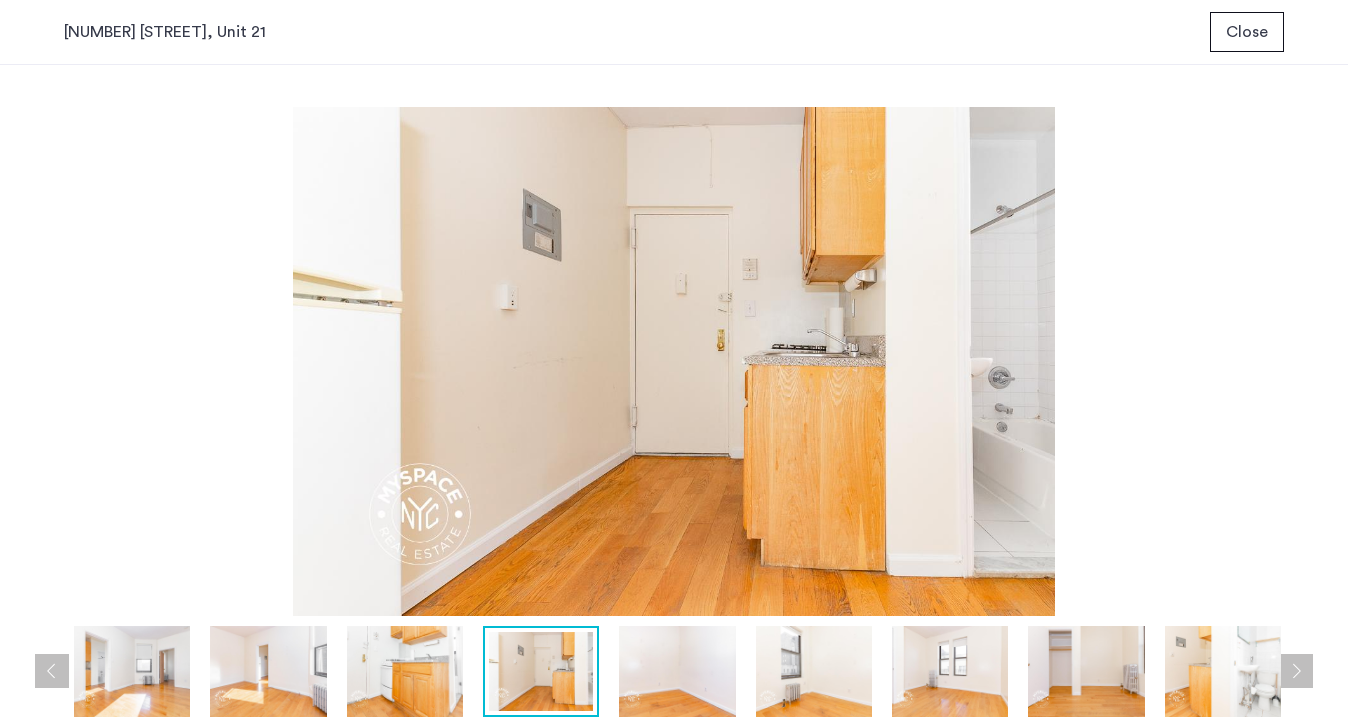 click at bounding box center (1296, 671) 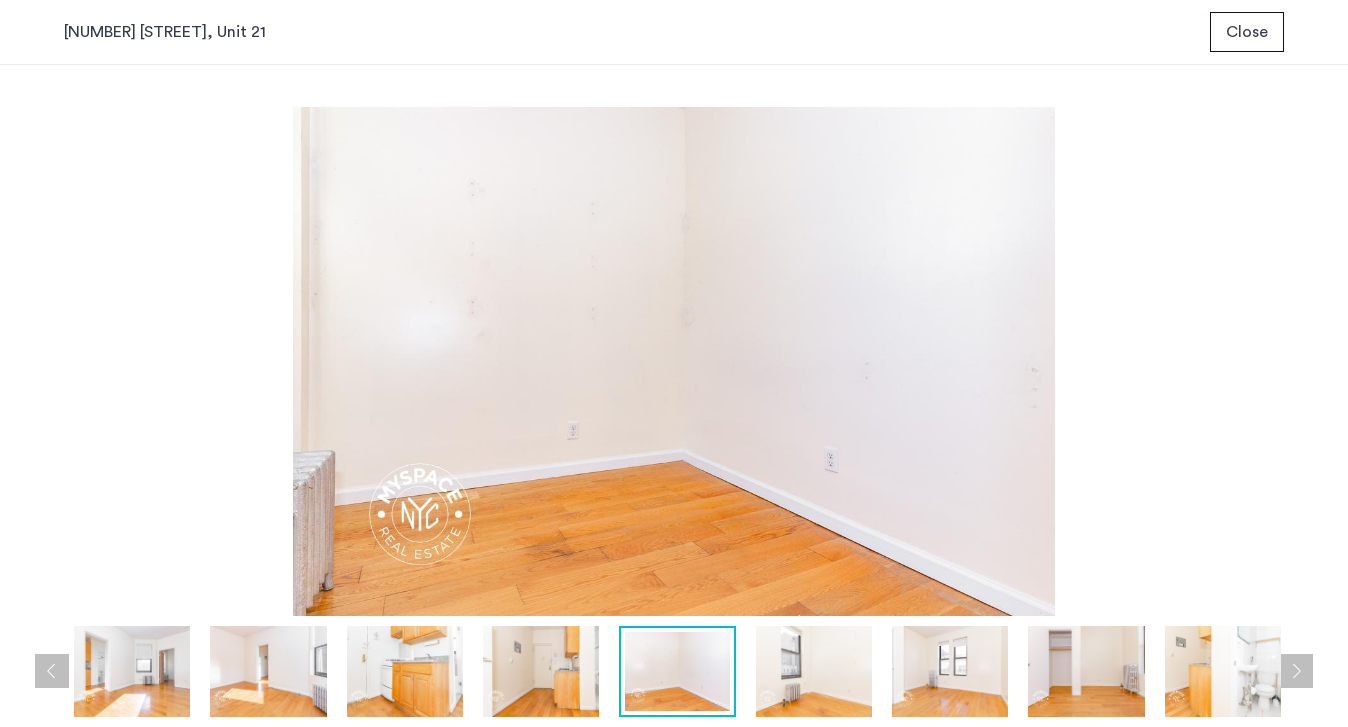 click at bounding box center (1296, 671) 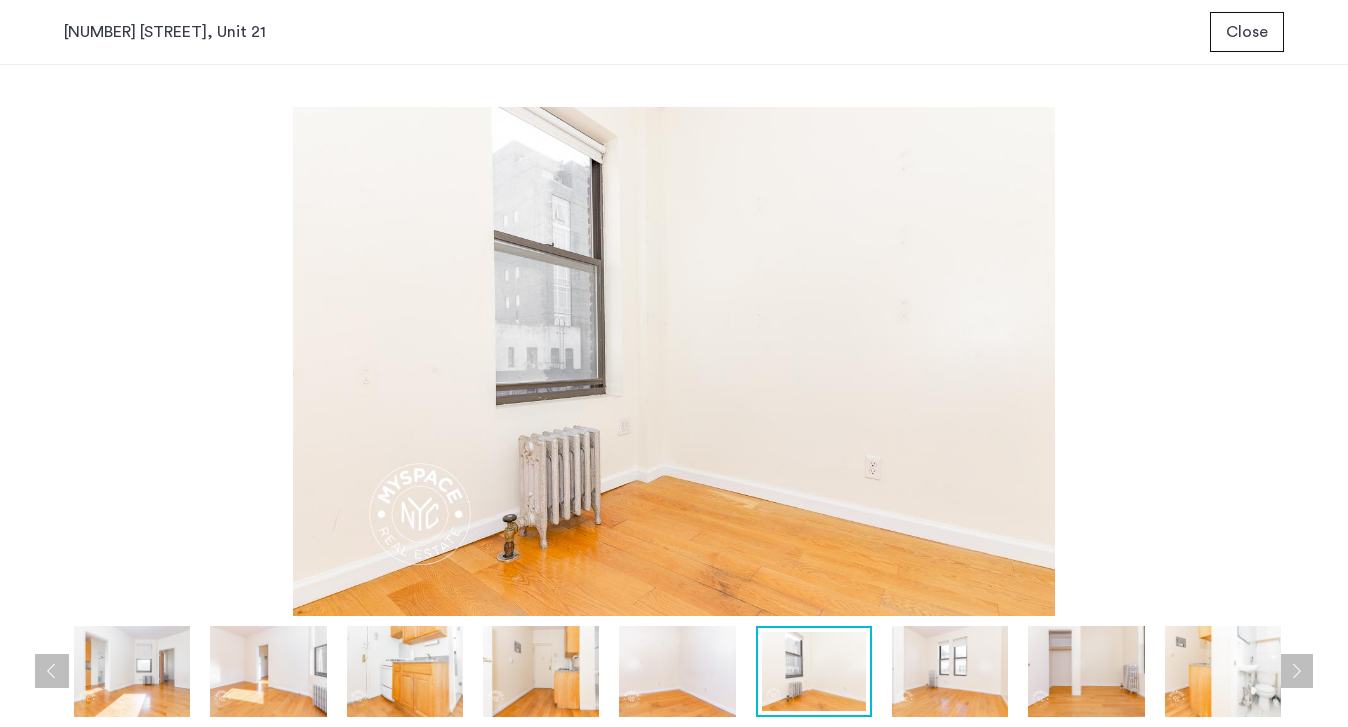 click at bounding box center (1296, 671) 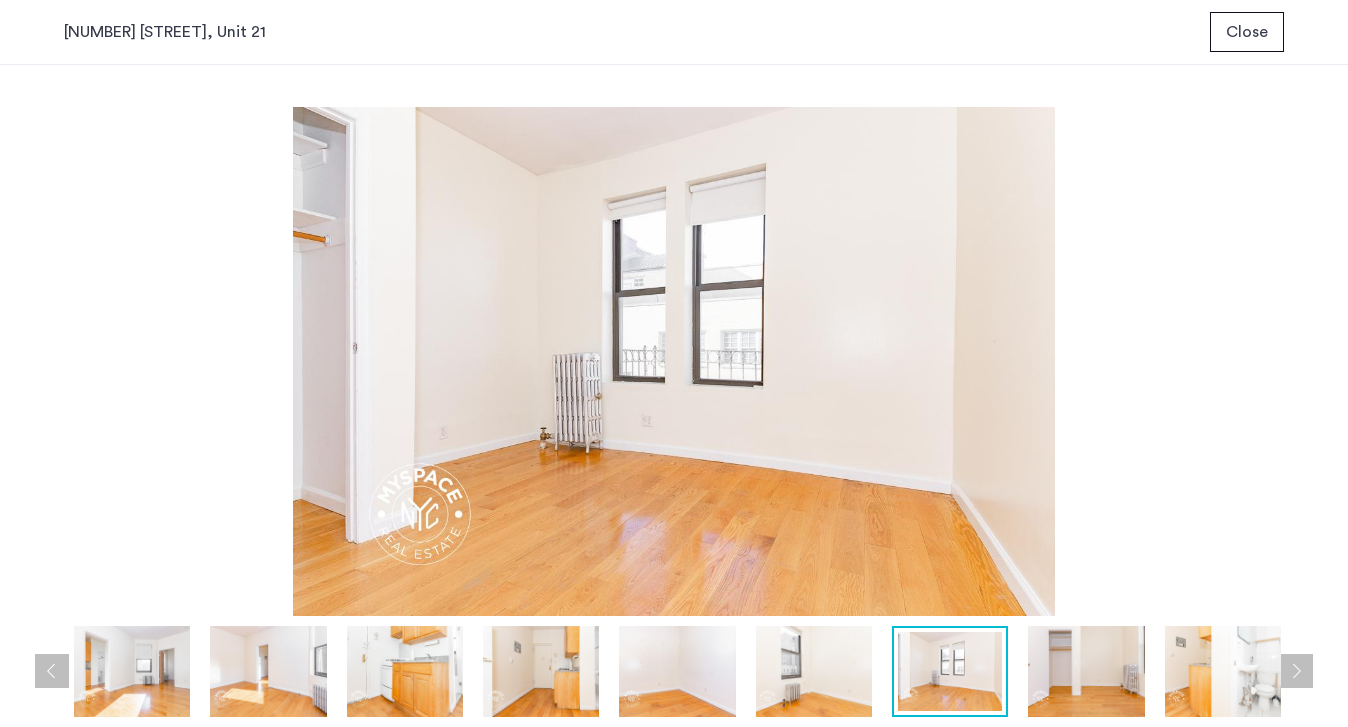 click at bounding box center [1296, 671] 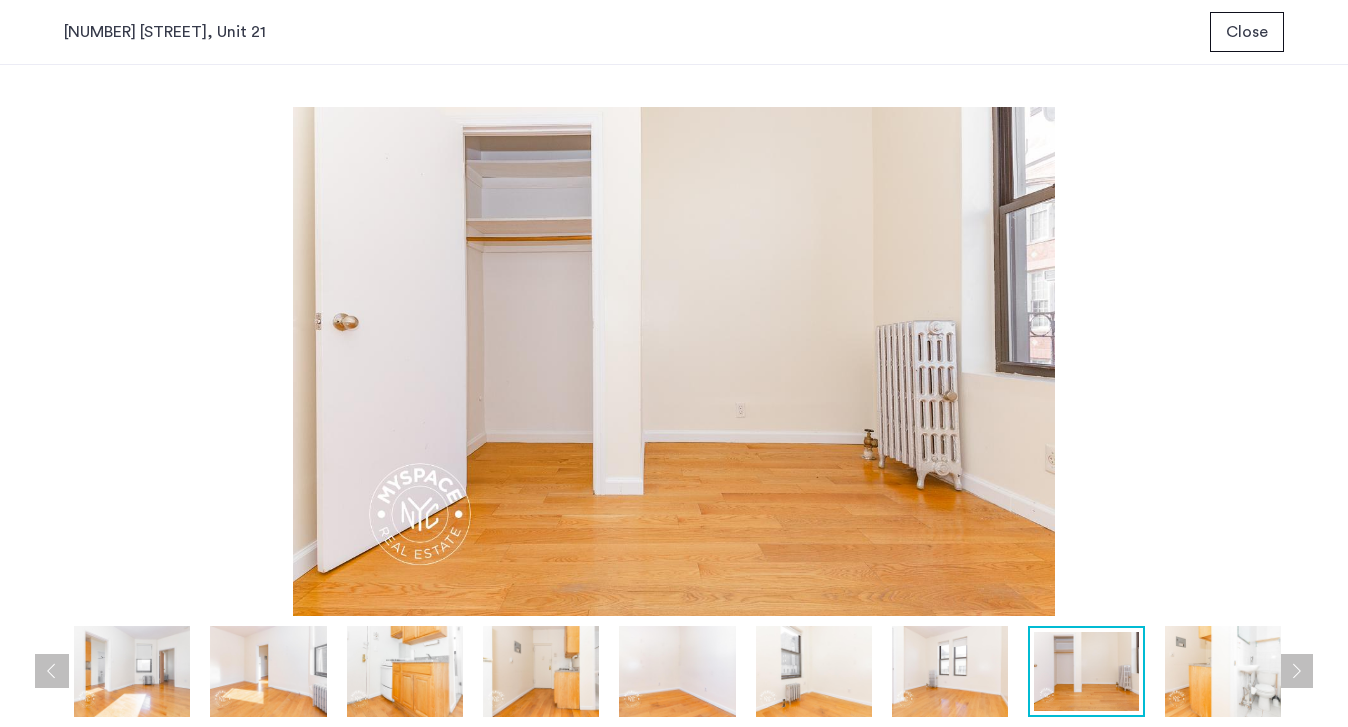 click at bounding box center (1296, 671) 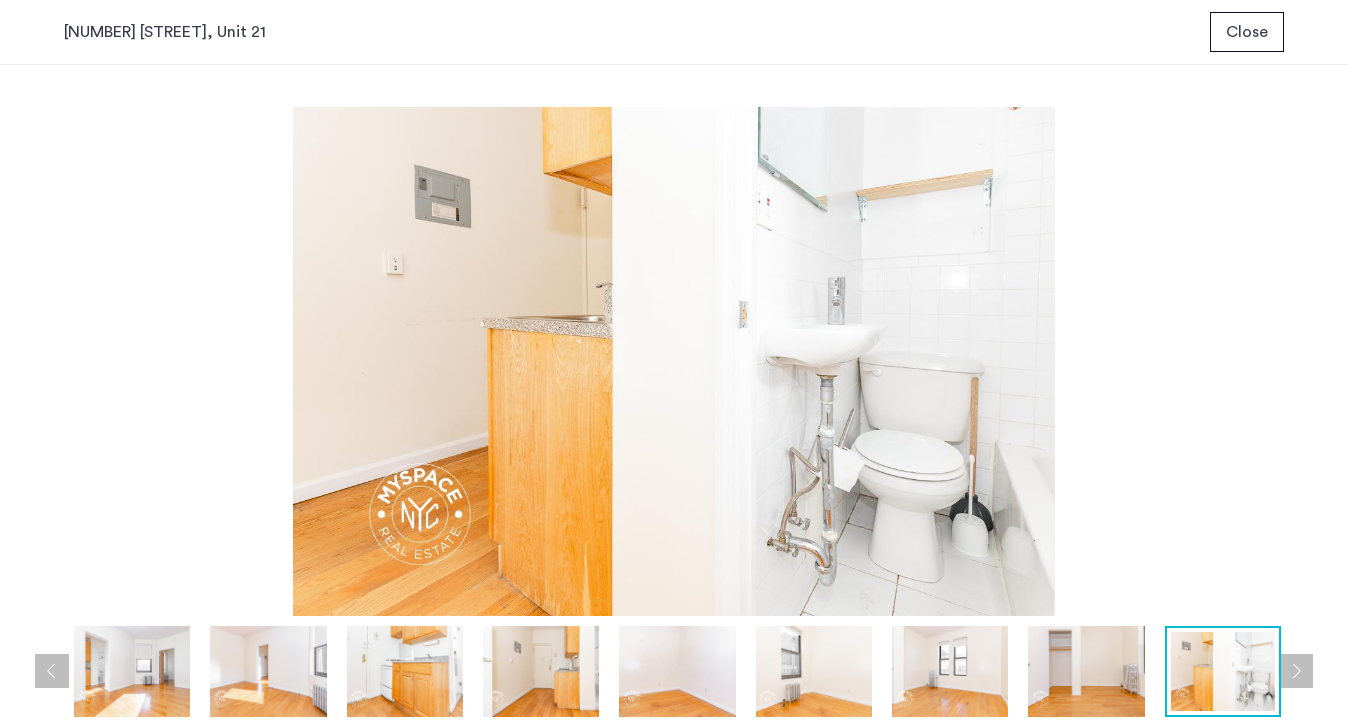 click at bounding box center (1296, 671) 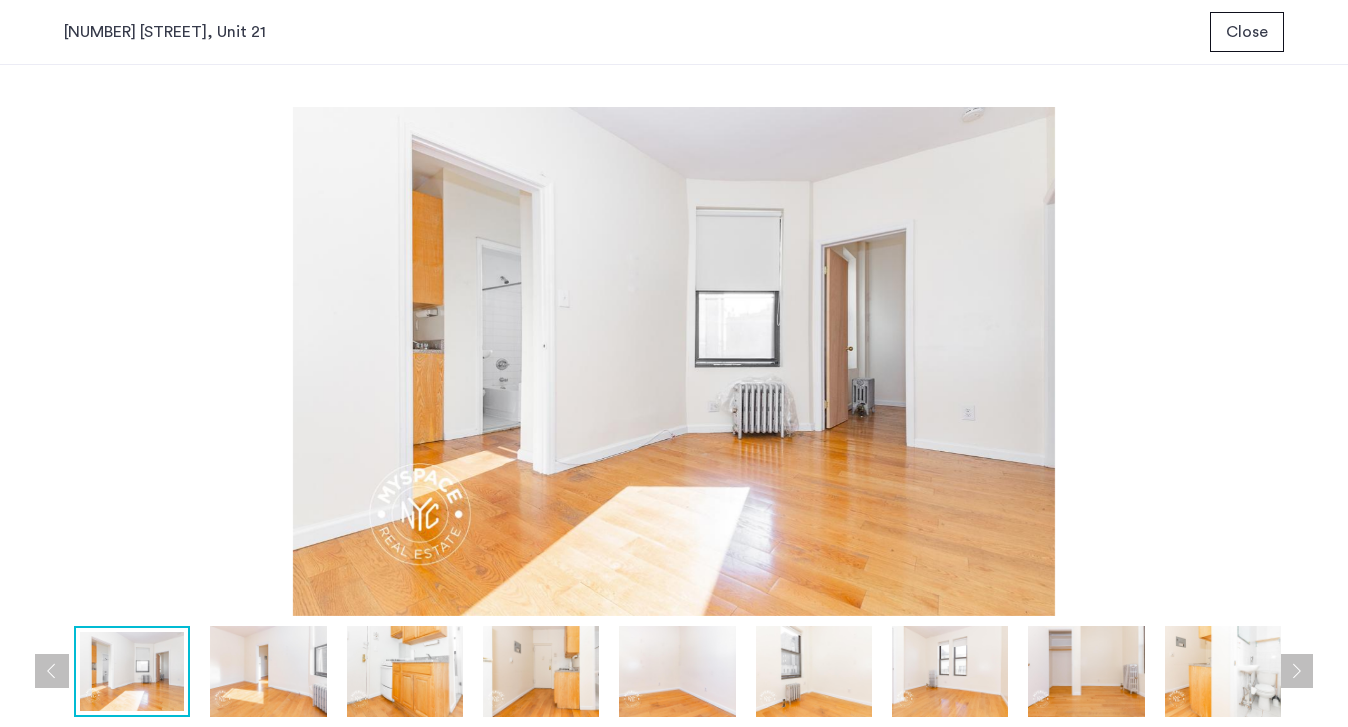 click at bounding box center [1296, 671] 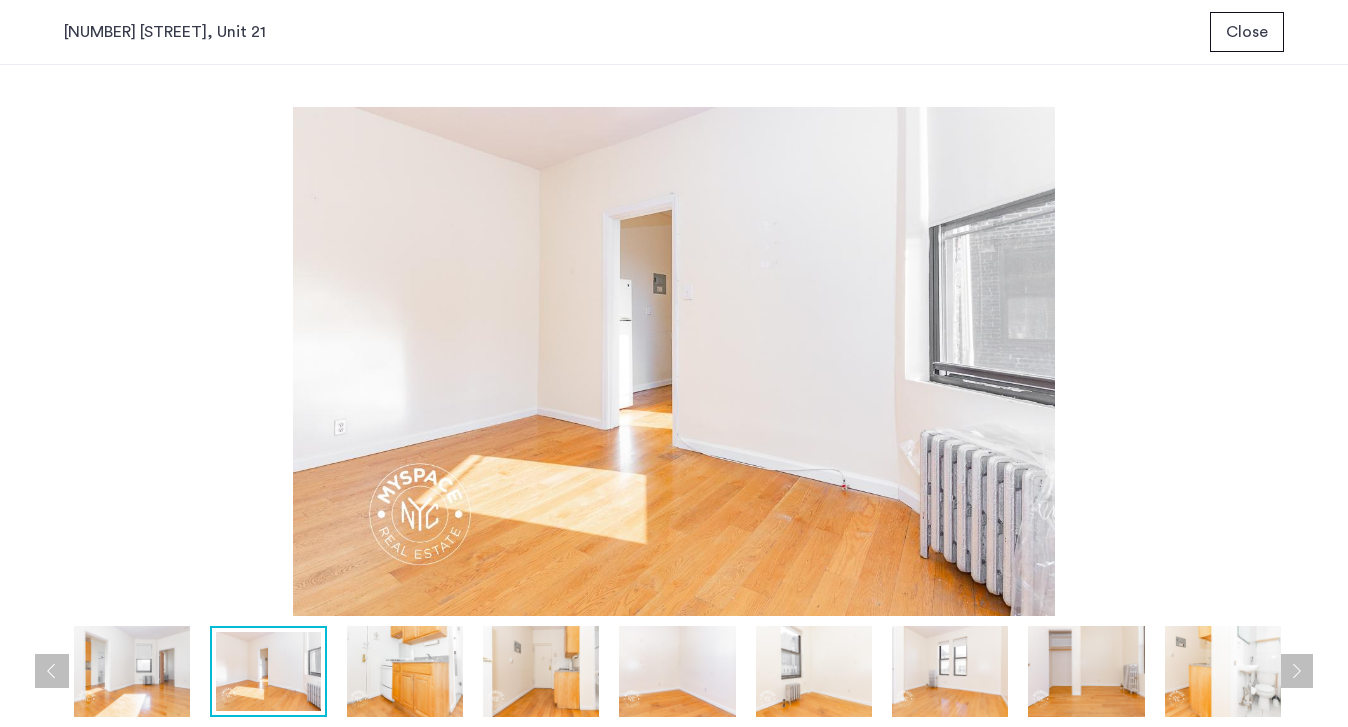 click at bounding box center [1296, 671] 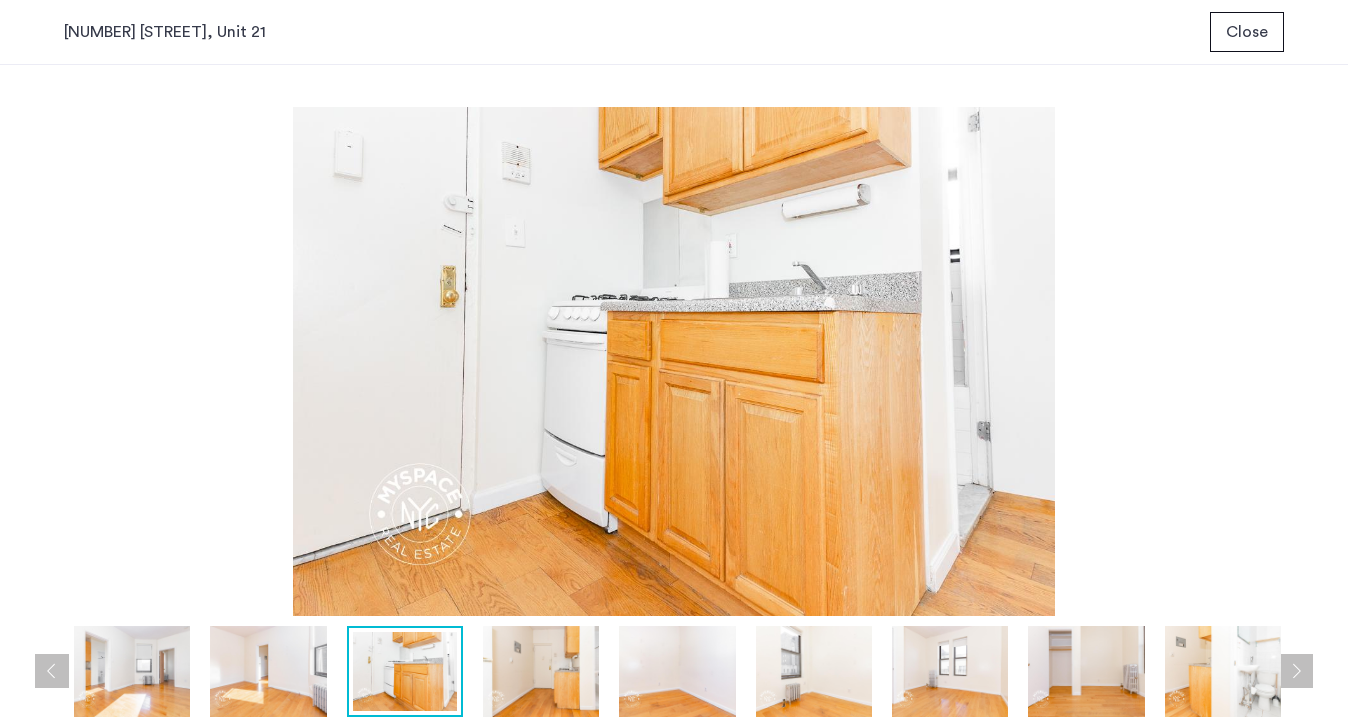click at bounding box center [1296, 671] 